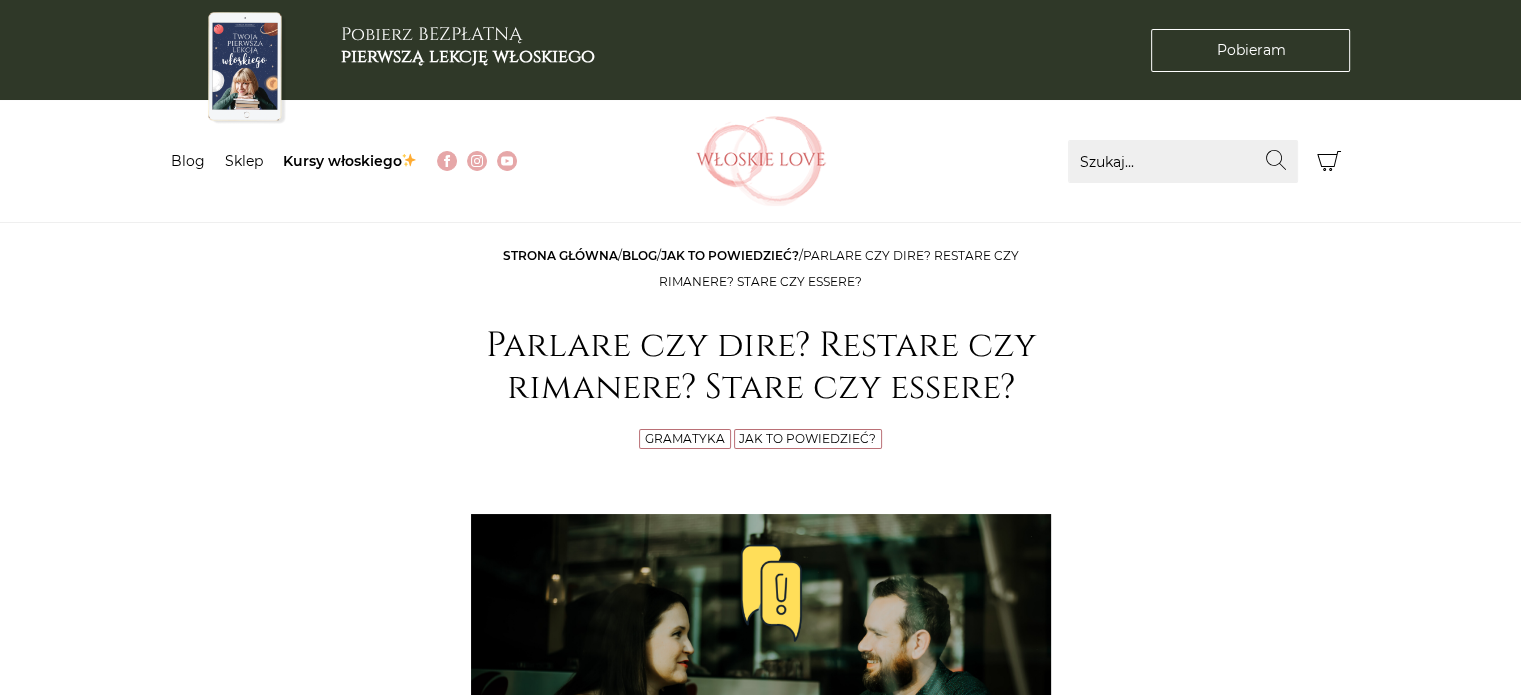 scroll, scrollTop: 0, scrollLeft: 0, axis: both 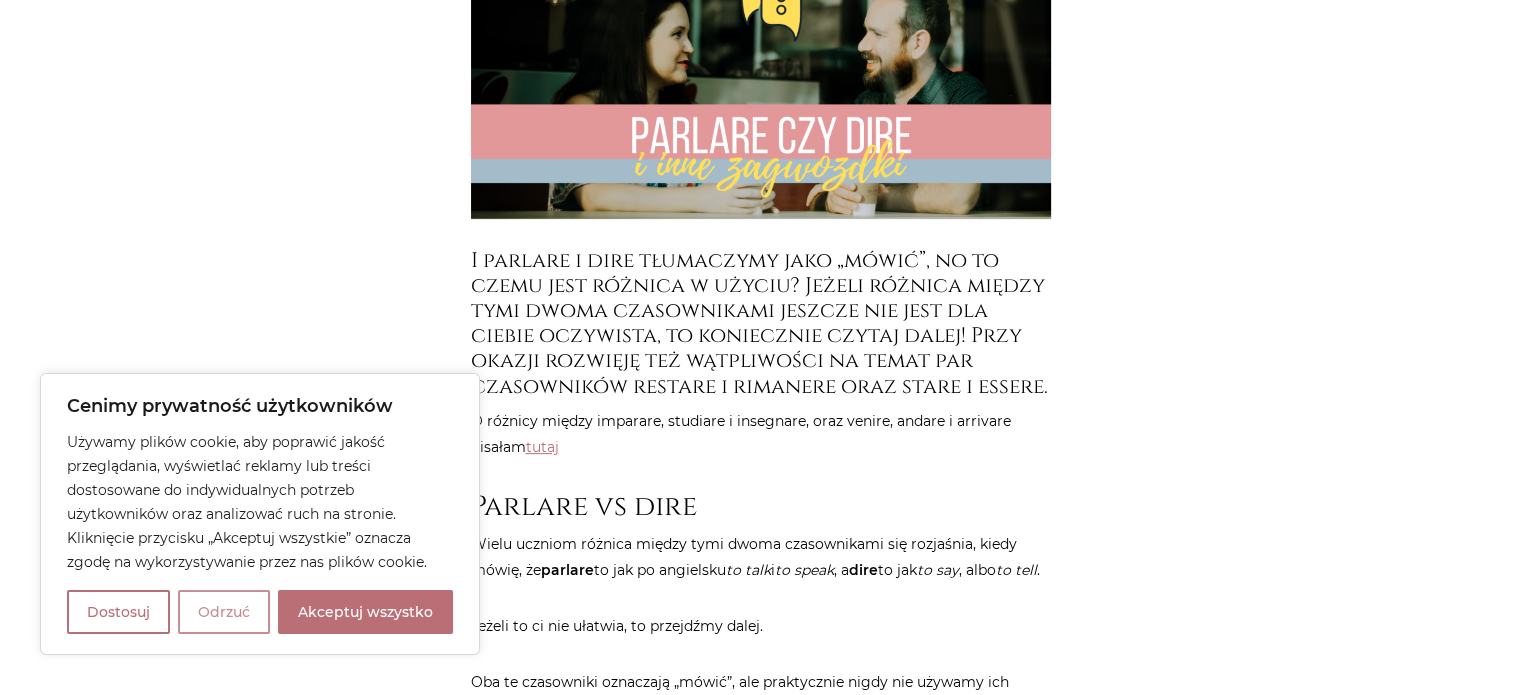 click on "Odrzuć" at bounding box center [224, 612] 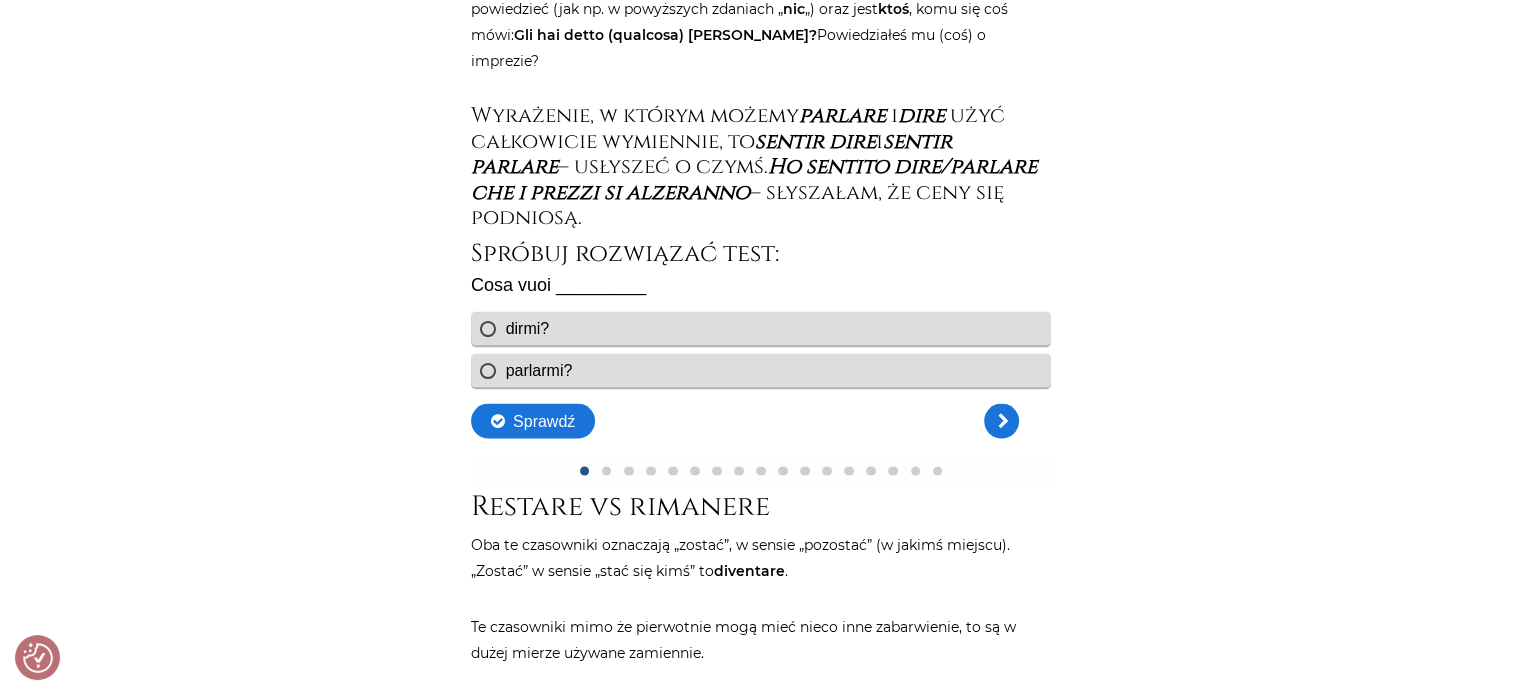 scroll, scrollTop: 3600, scrollLeft: 0, axis: vertical 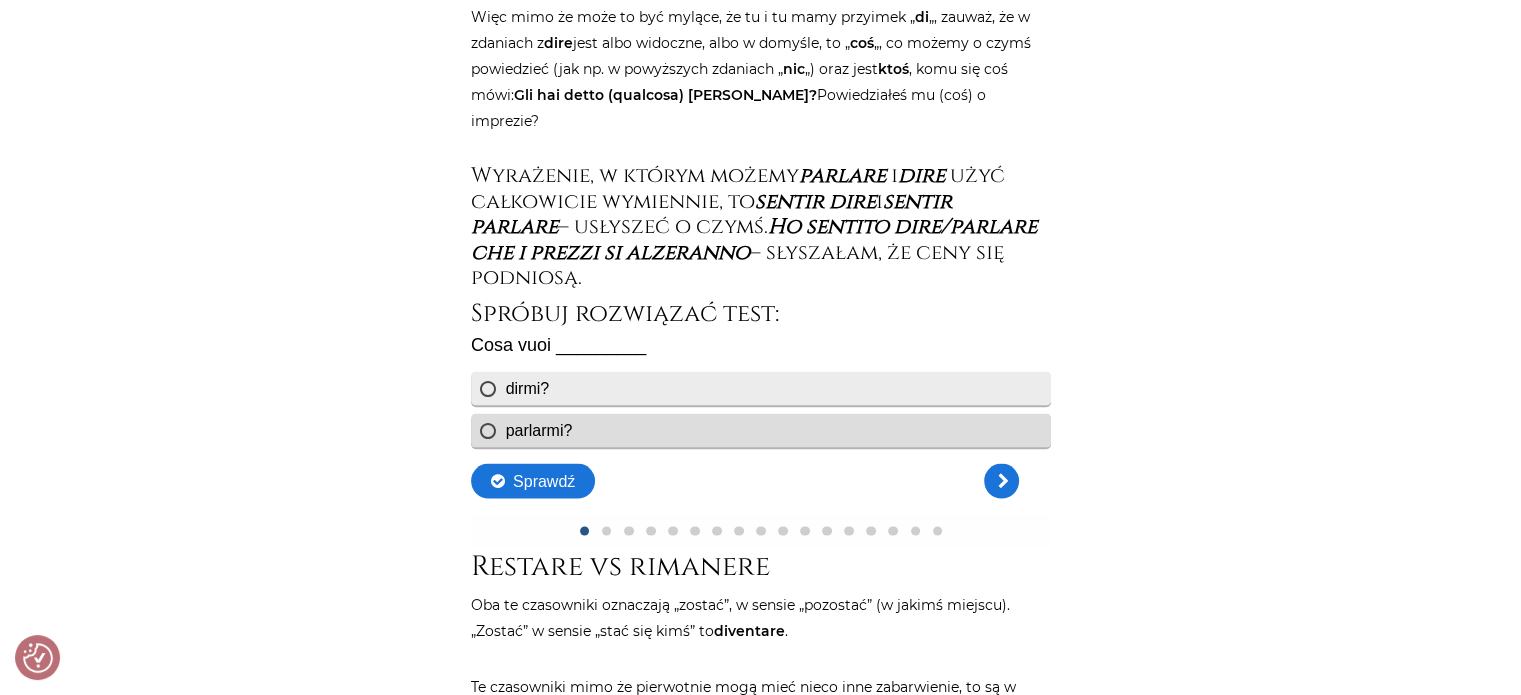 click on "dirmi?" at bounding box center [760, 388] 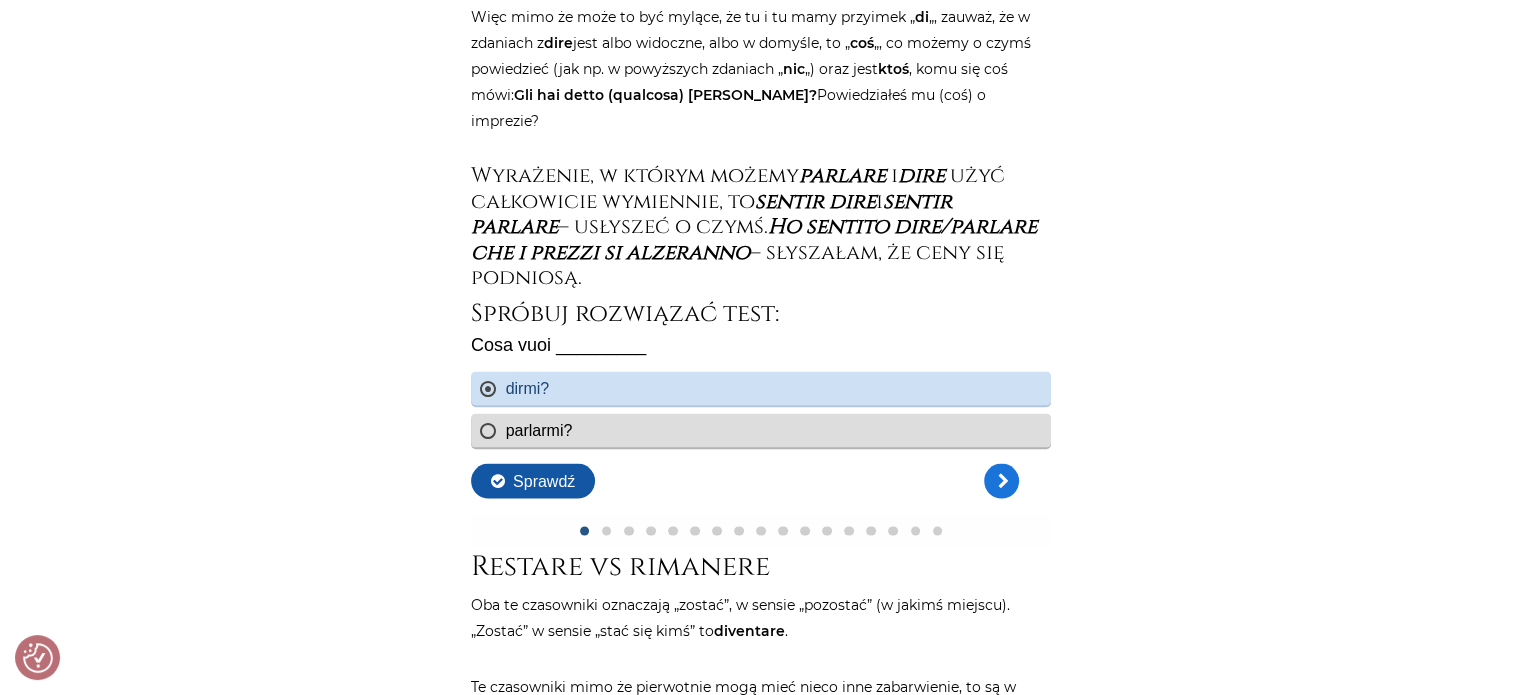 click on "Sprawdź" at bounding box center (532, 480) 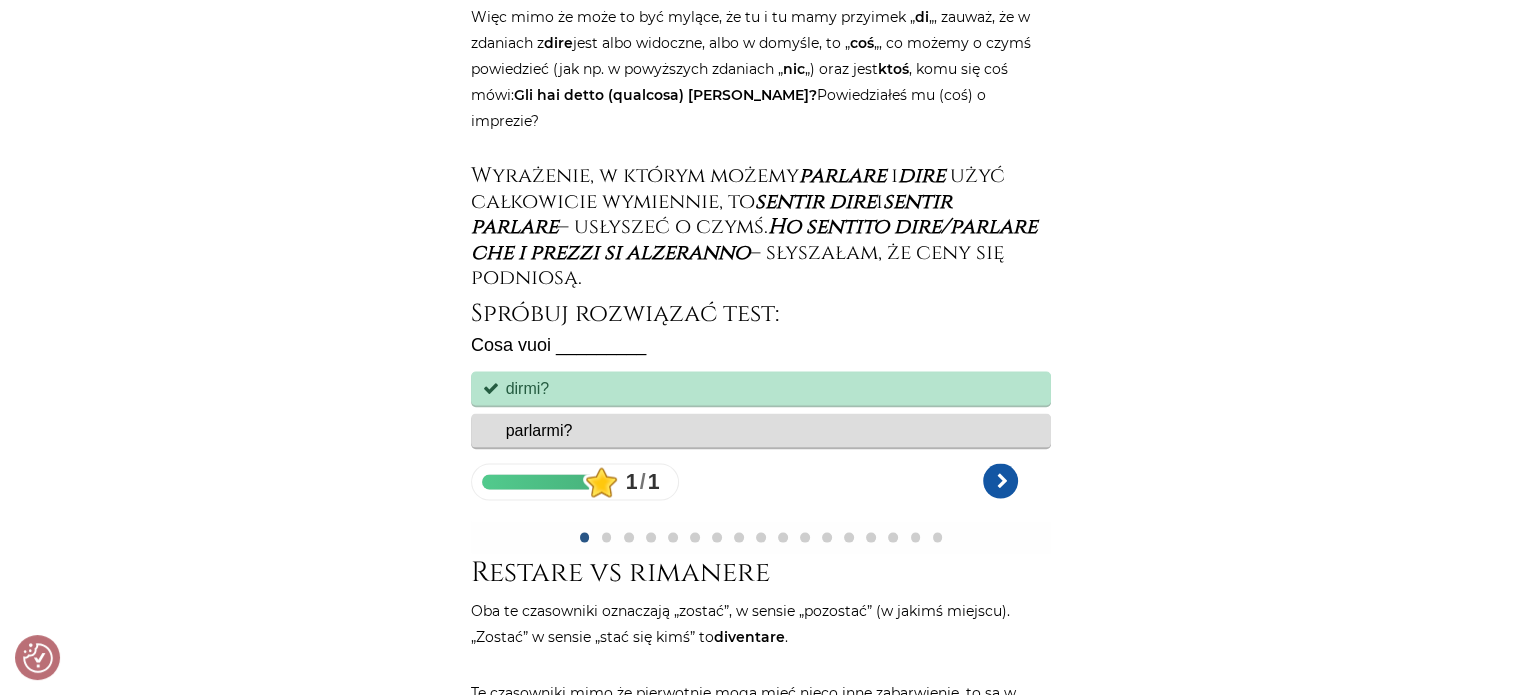 click at bounding box center [999, 480] 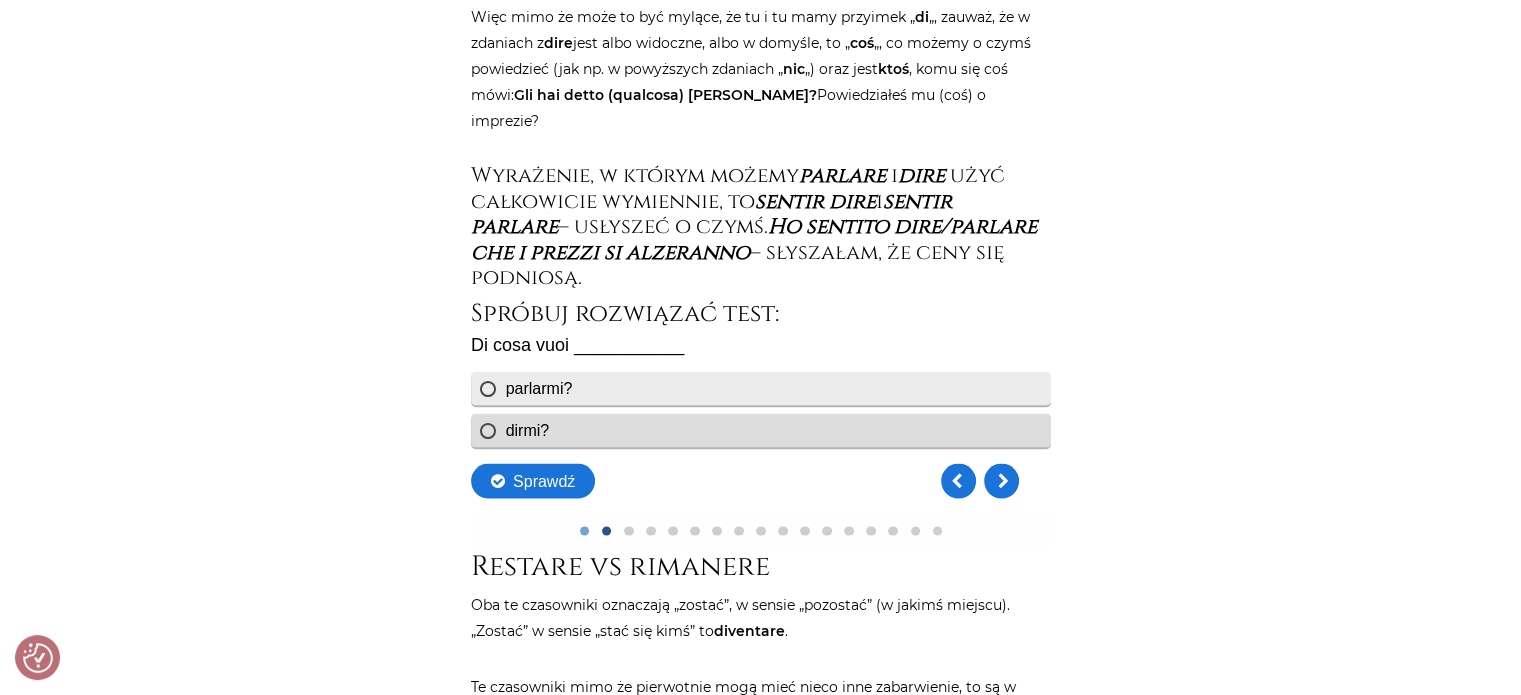 click on "parlarmi?" at bounding box center (760, 388) 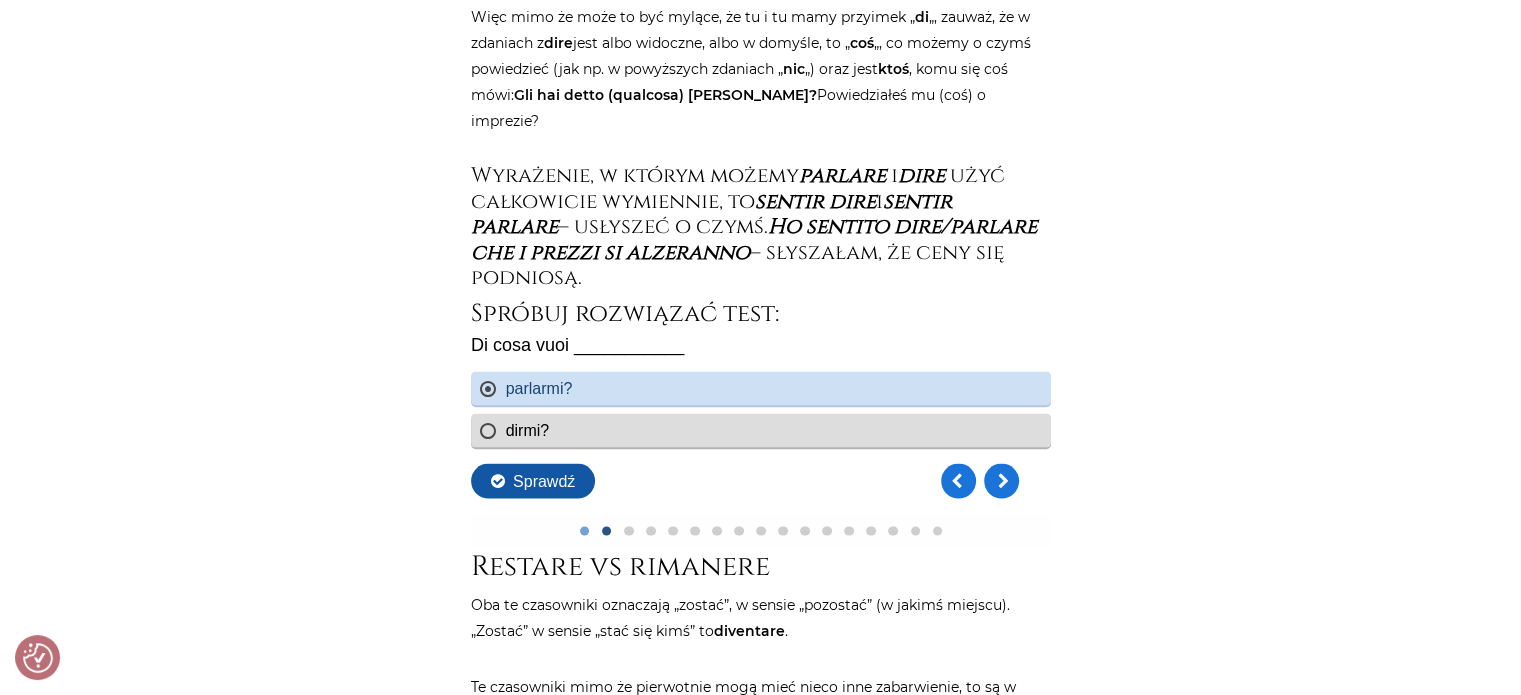 click on "Sprawdź" at bounding box center [532, 480] 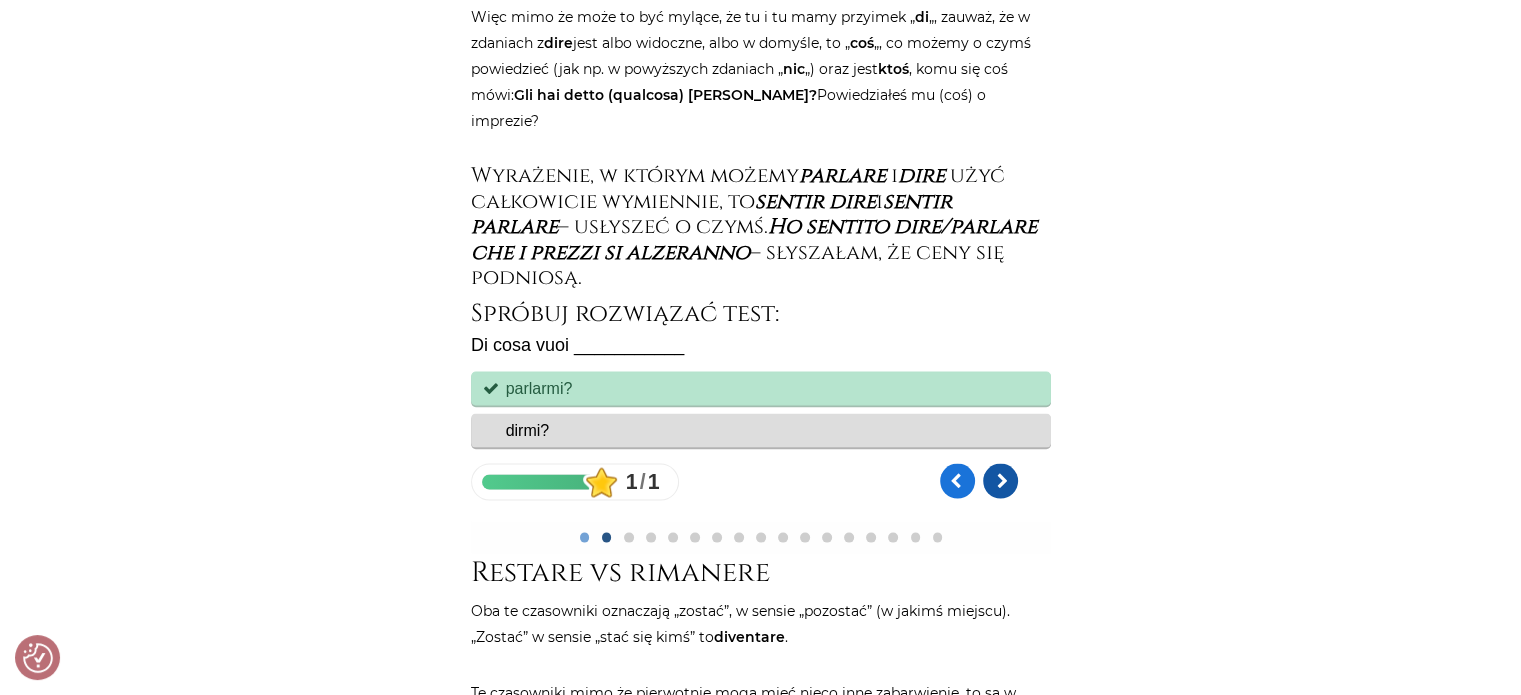 click at bounding box center [999, 480] 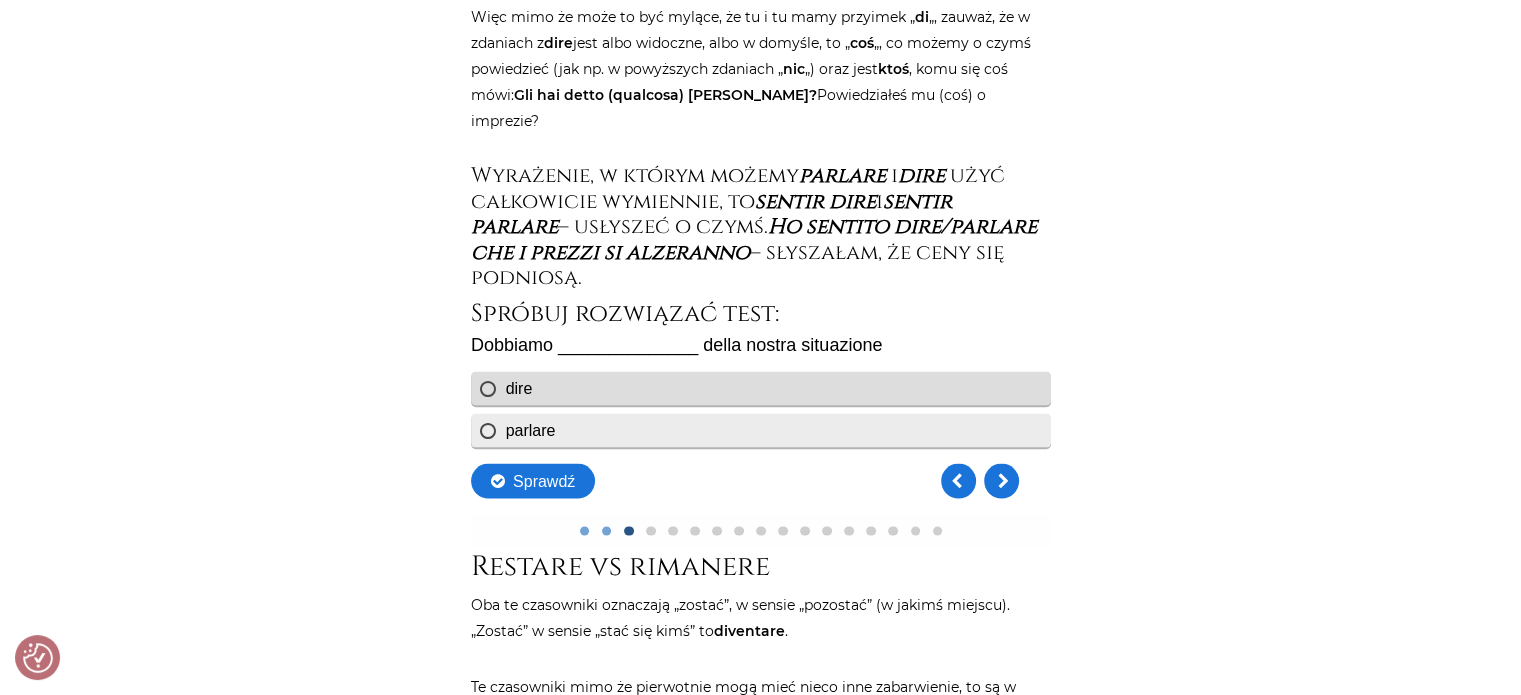 click on "parlare" at bounding box center [760, 430] 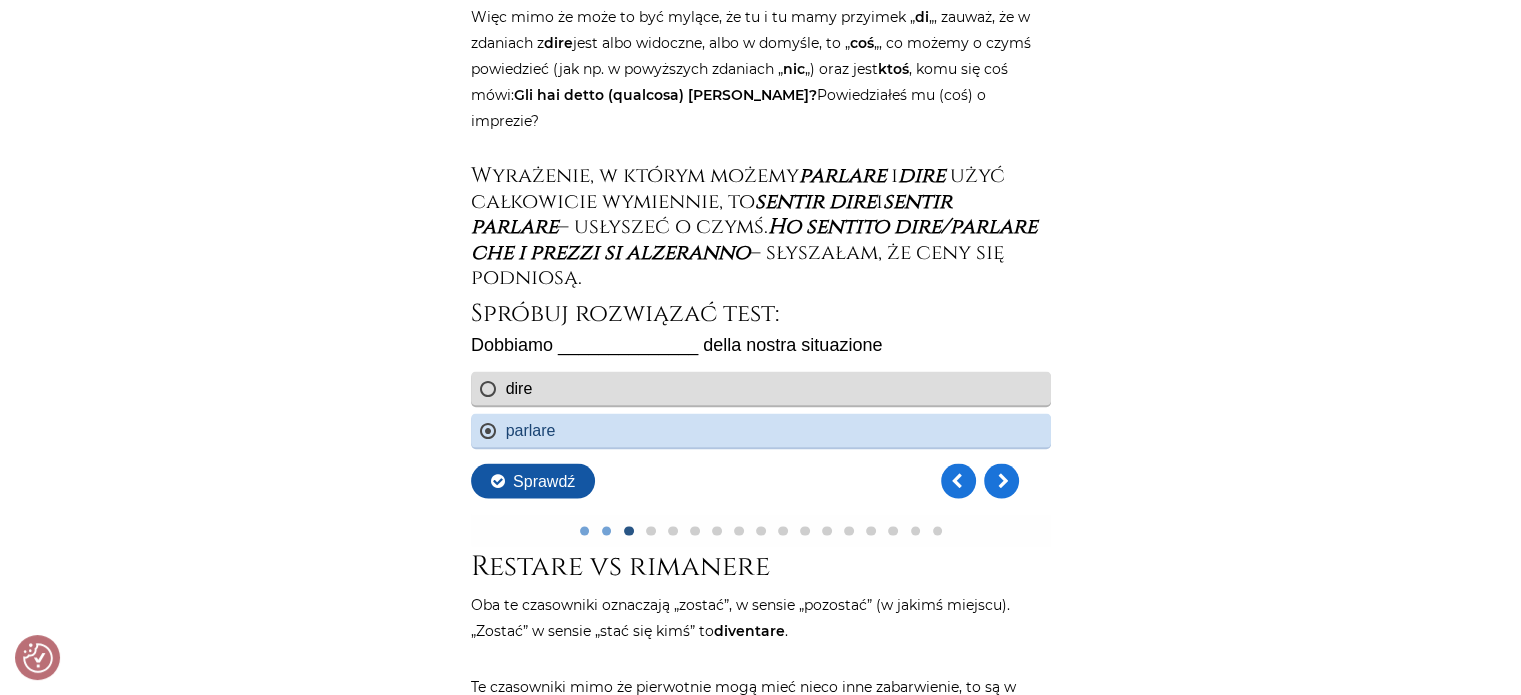 click on "Sprawdź" at bounding box center (532, 480) 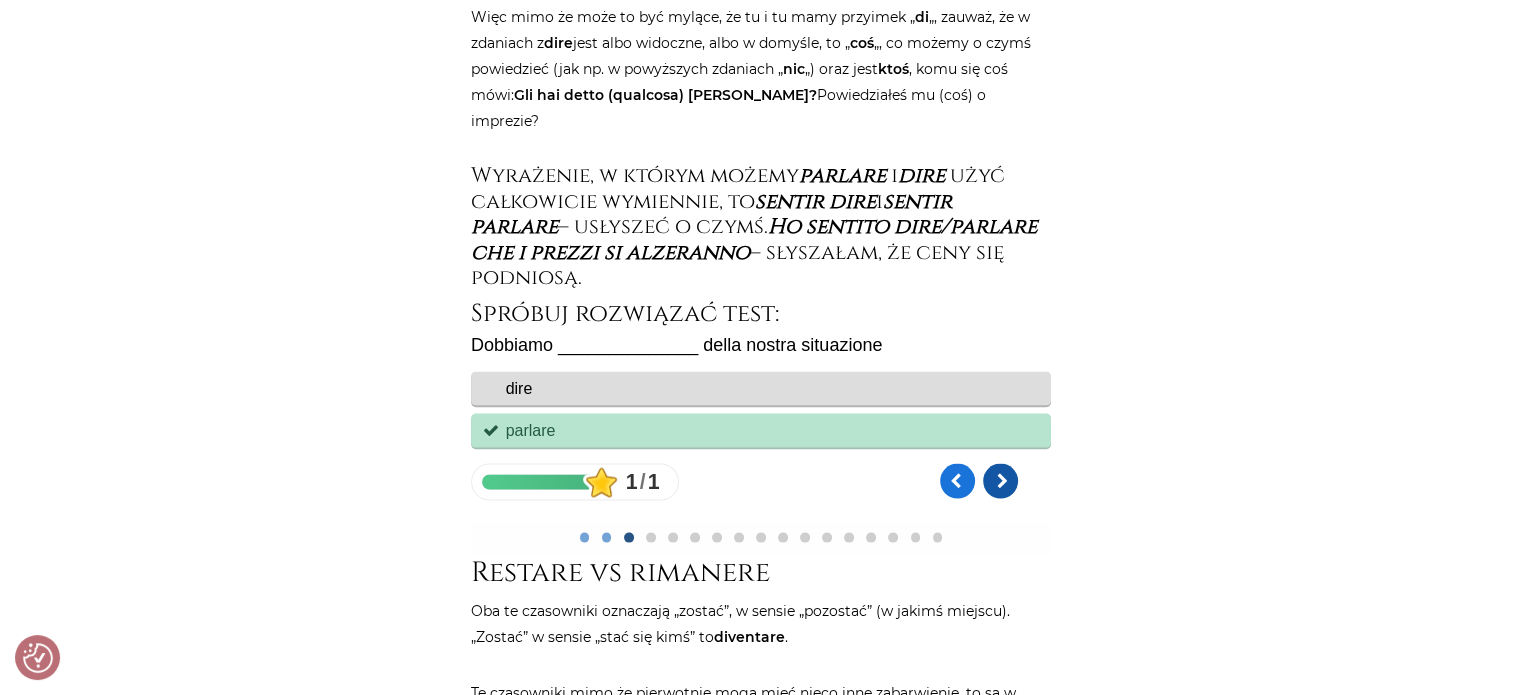 click at bounding box center (999, 480) 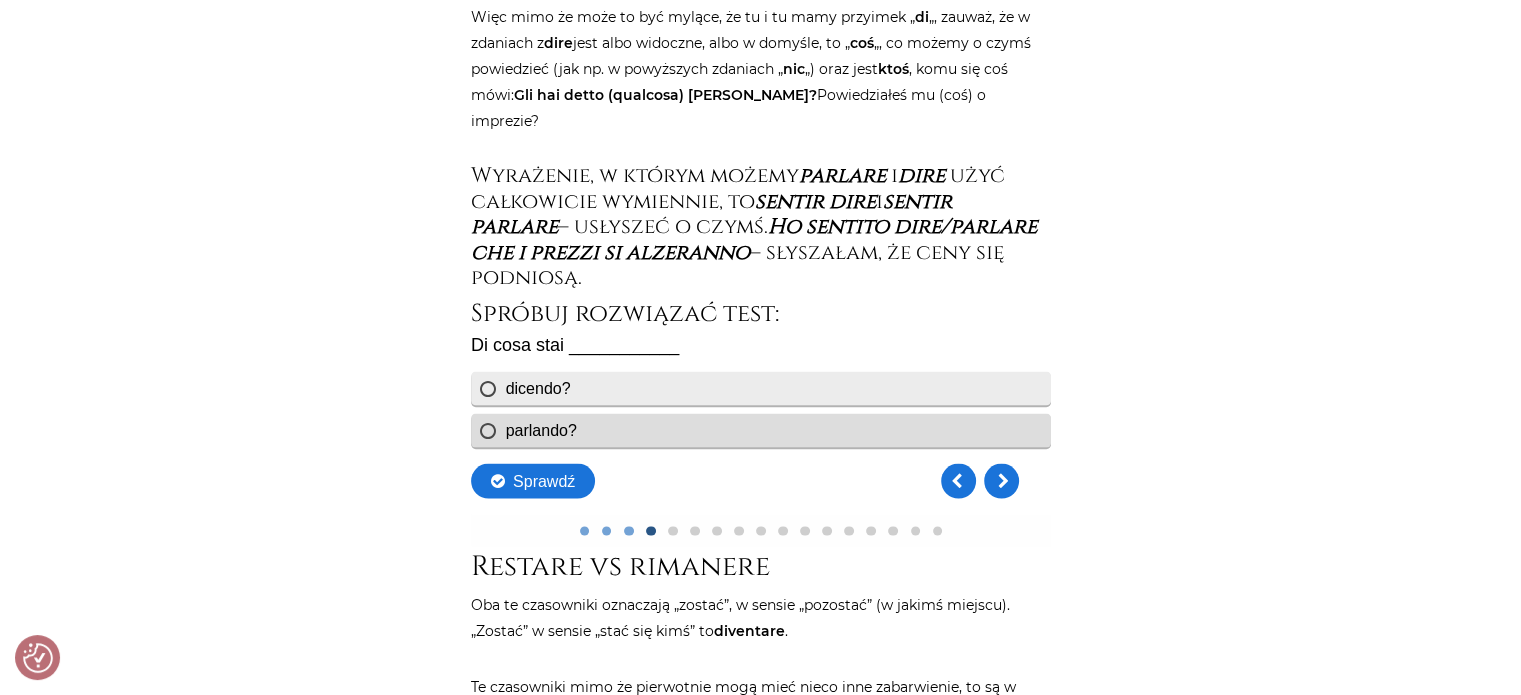 click on "dicendo?" at bounding box center [760, 388] 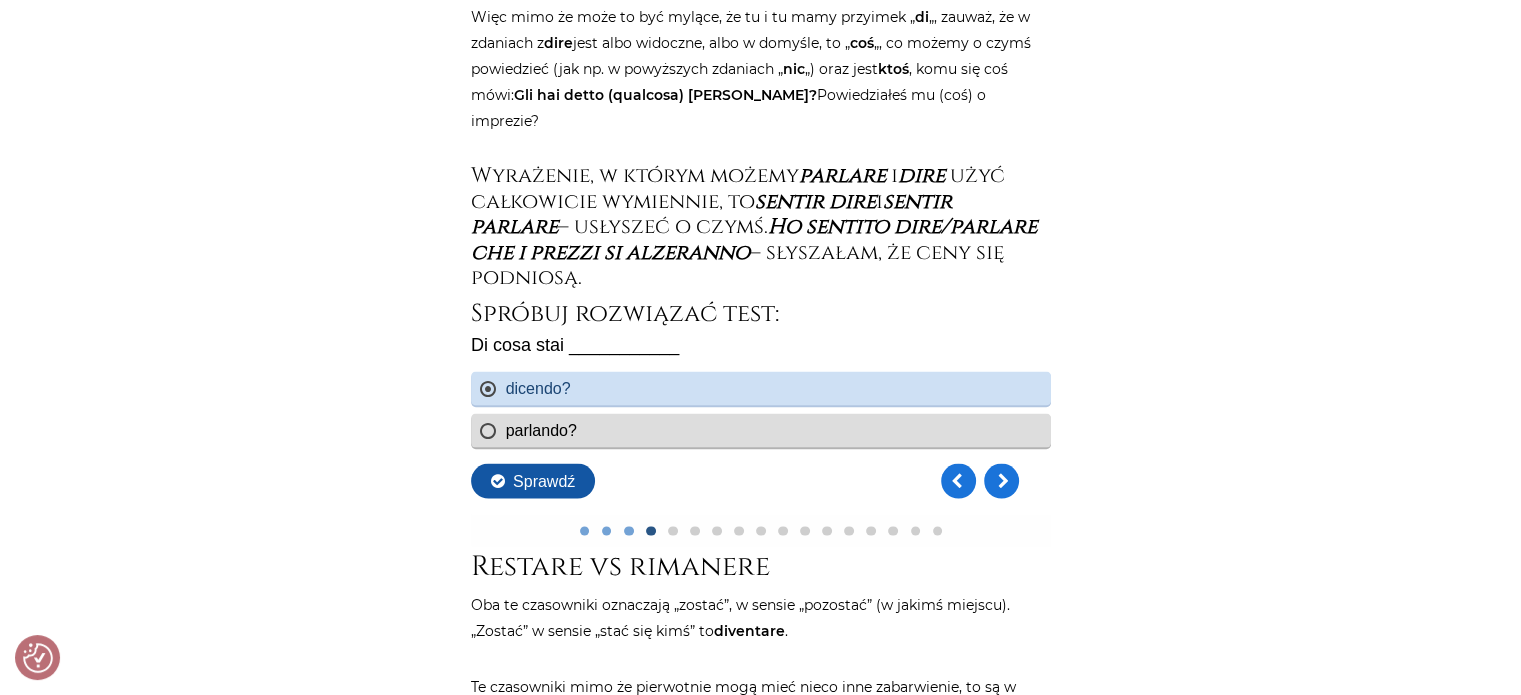 click on "Sprawdź" at bounding box center (532, 480) 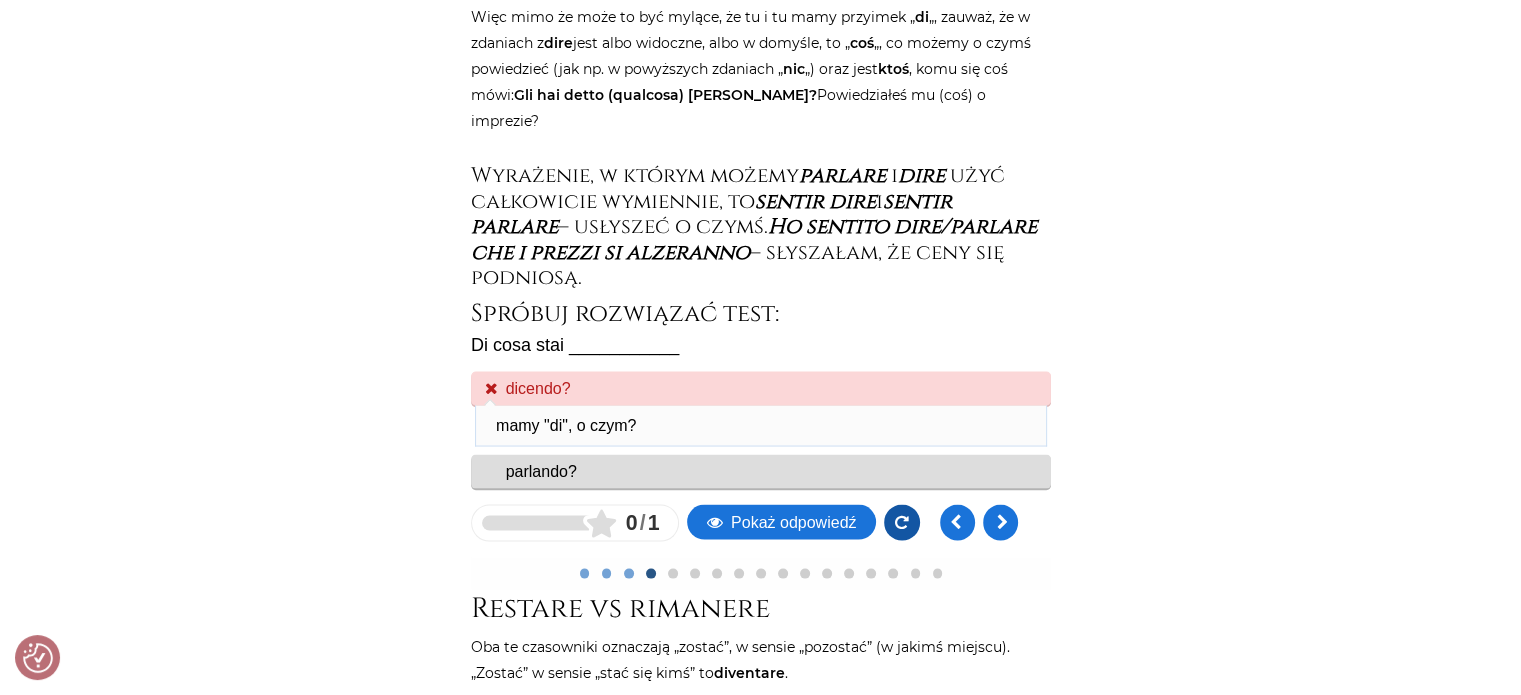 click at bounding box center [901, 522] 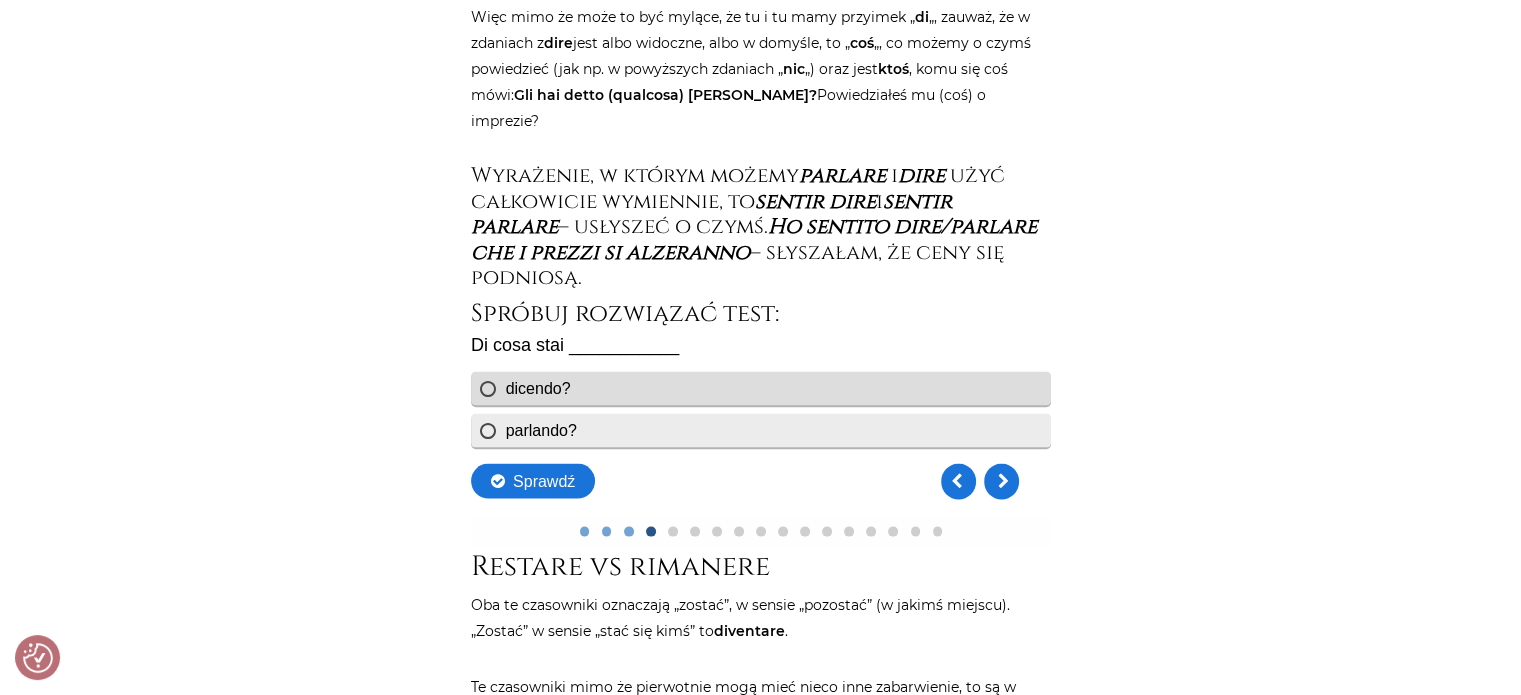 click on "parlando?" at bounding box center [760, 430] 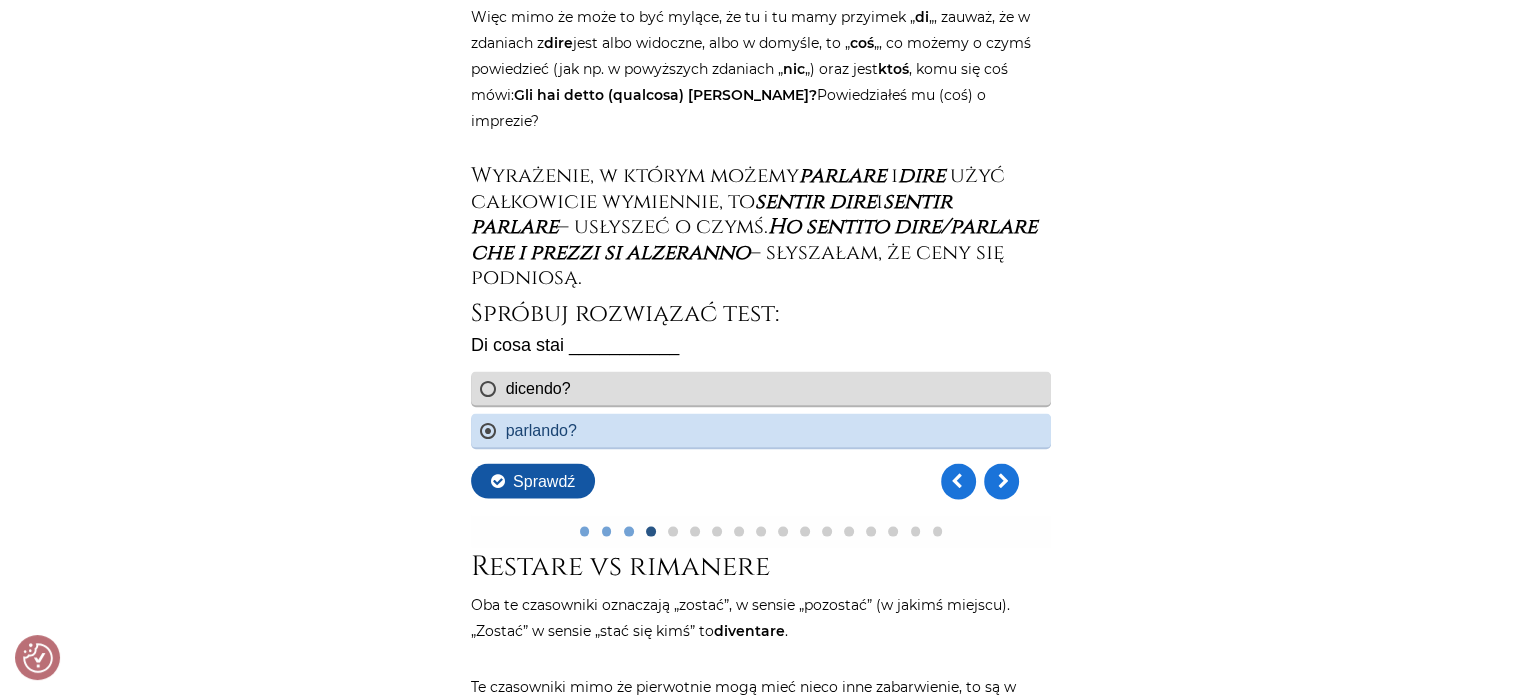 click on "Sprawdź" at bounding box center (532, 480) 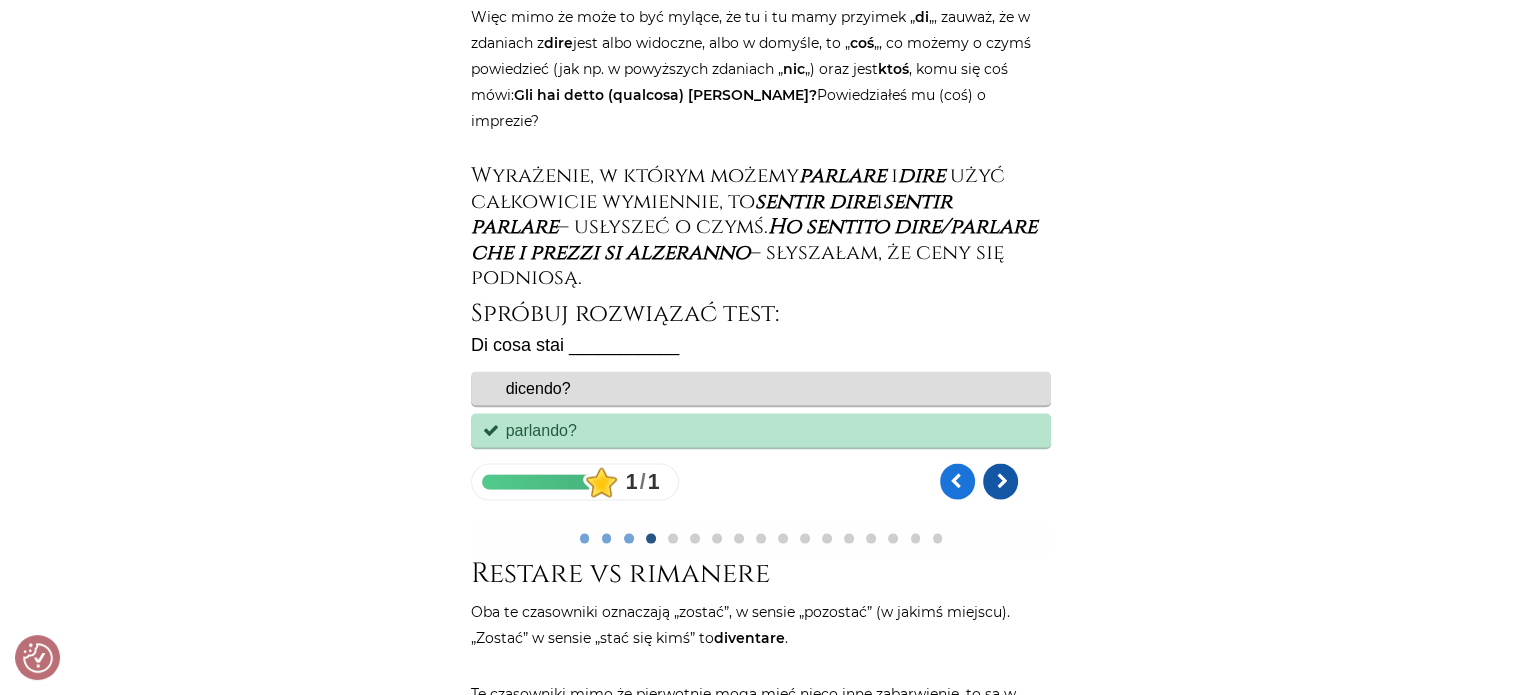 click at bounding box center [999, 481] 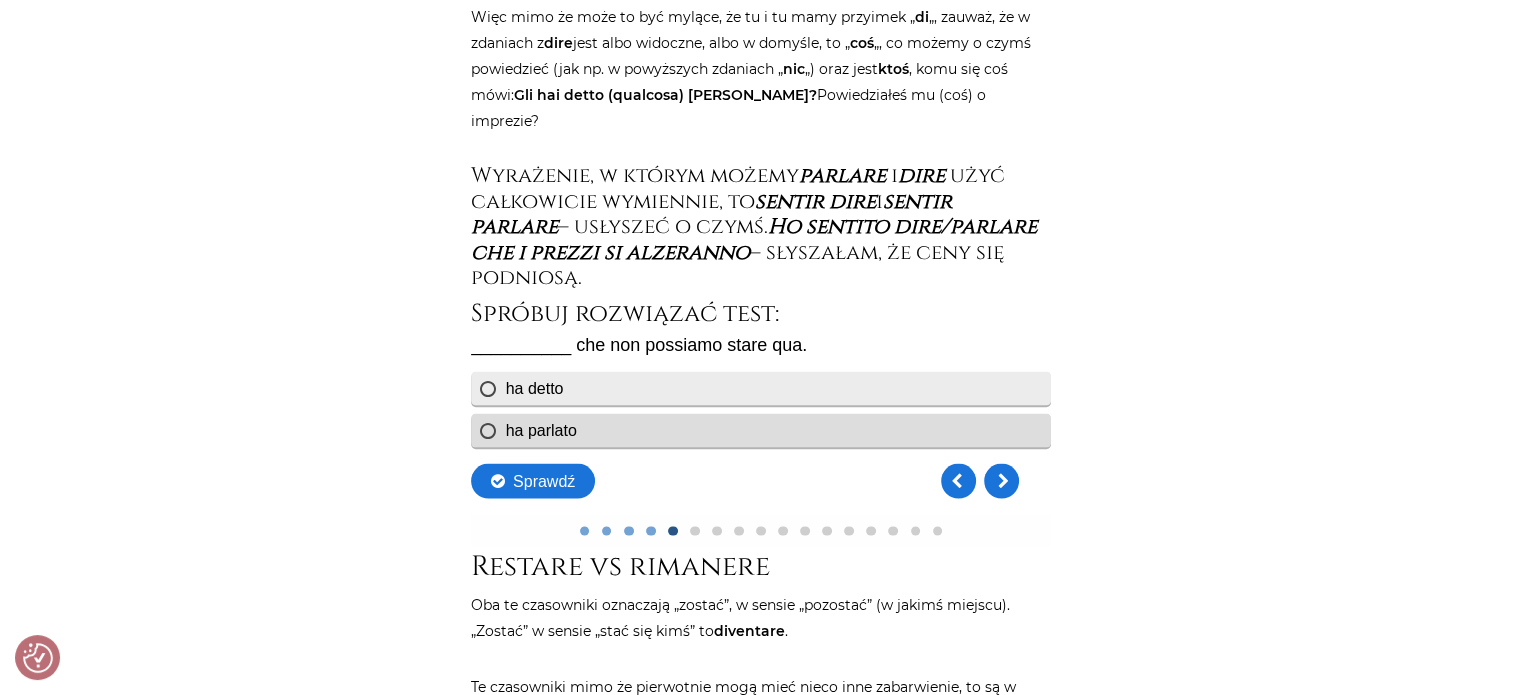 click on "ha detto" at bounding box center (760, 388) 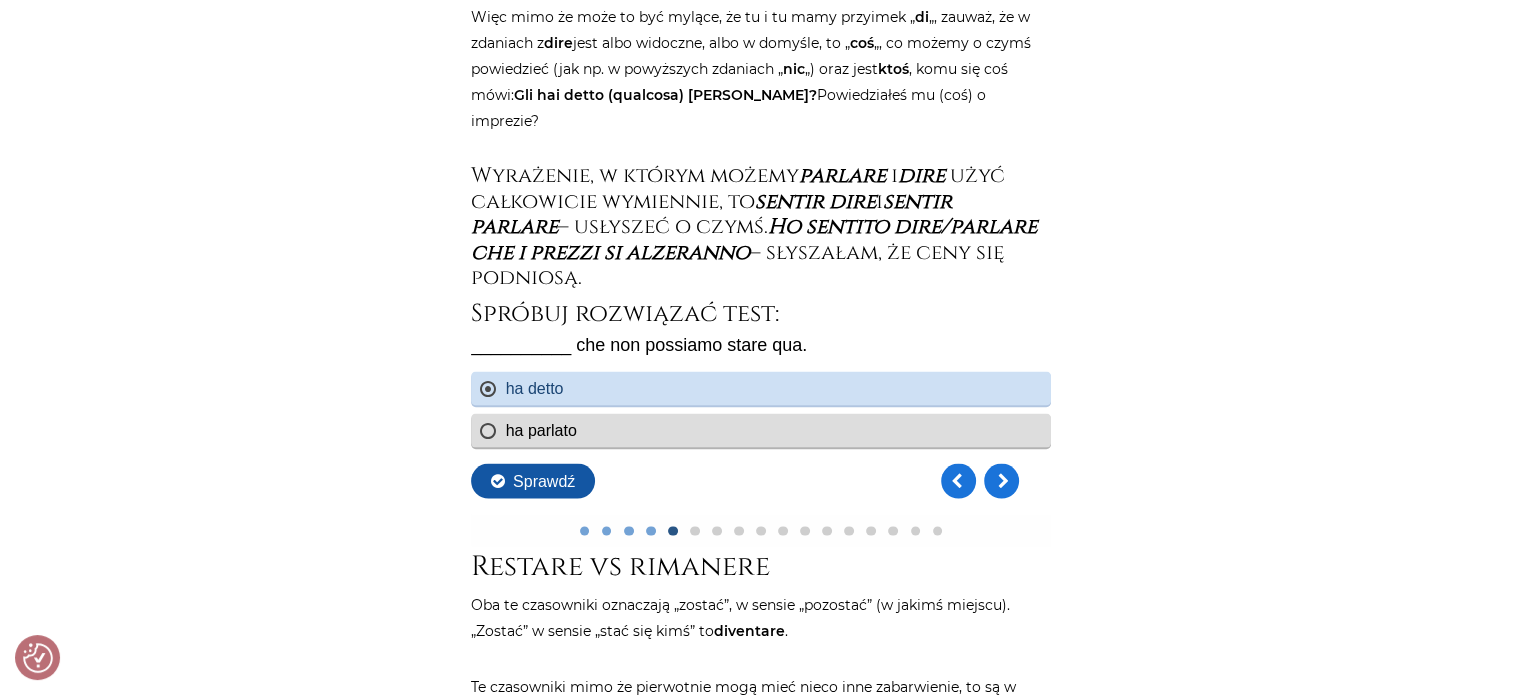 click on "Sprawdź" at bounding box center [532, 480] 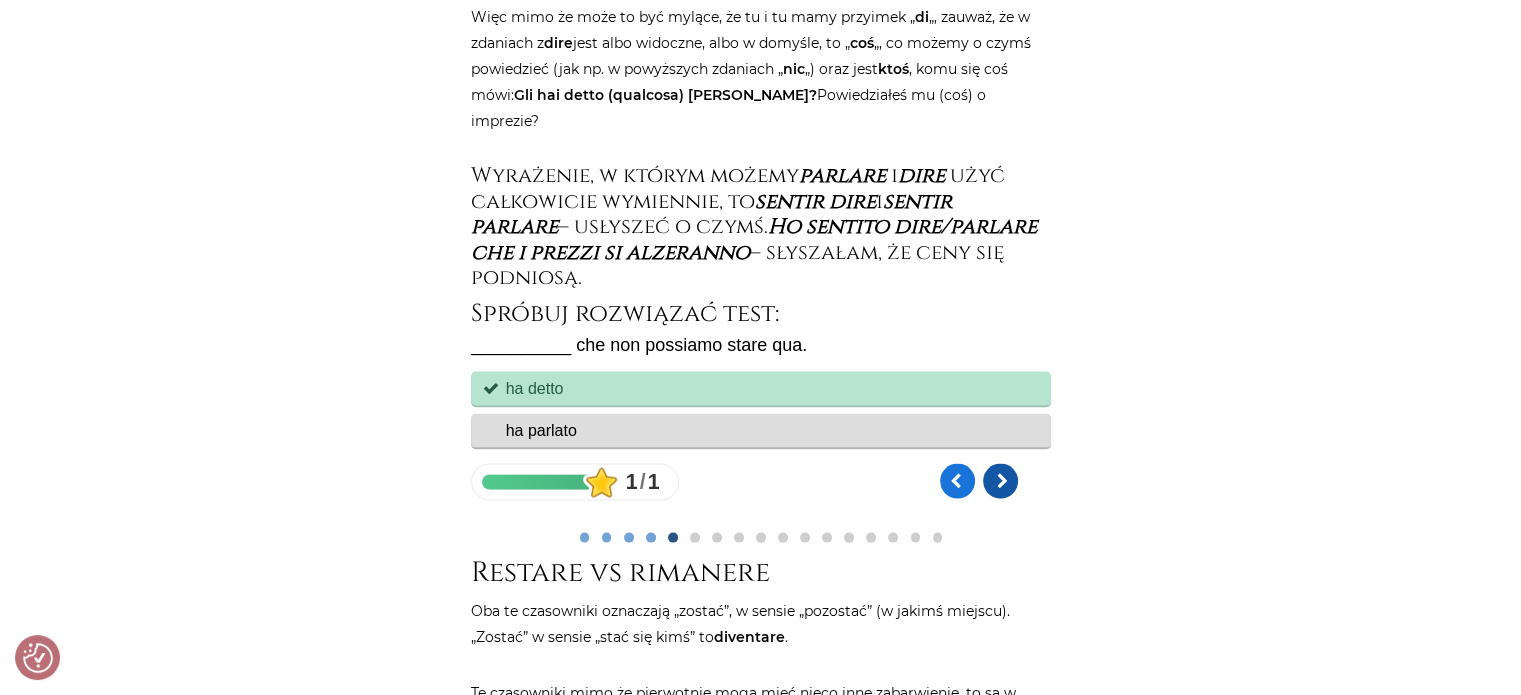 click at bounding box center [999, 480] 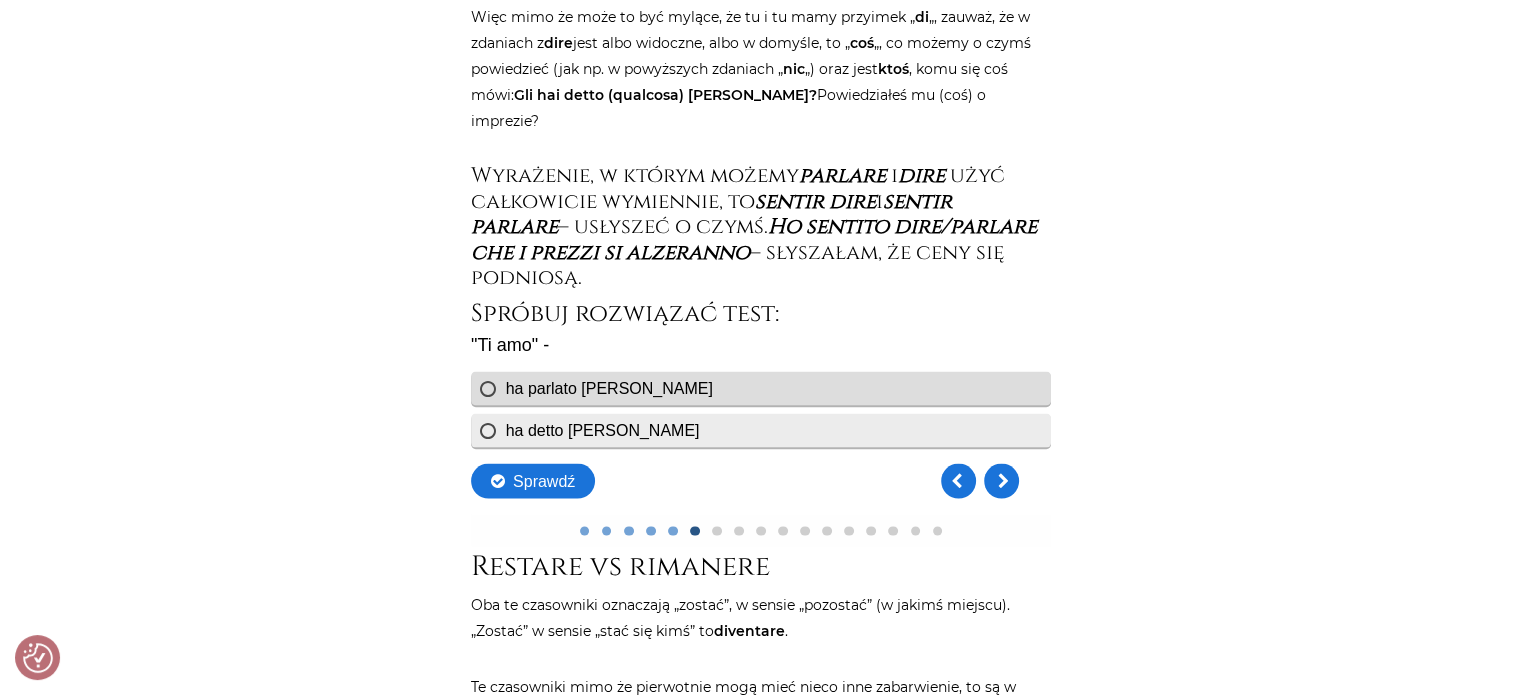 click on "ha detto [PERSON_NAME]" at bounding box center [760, 430] 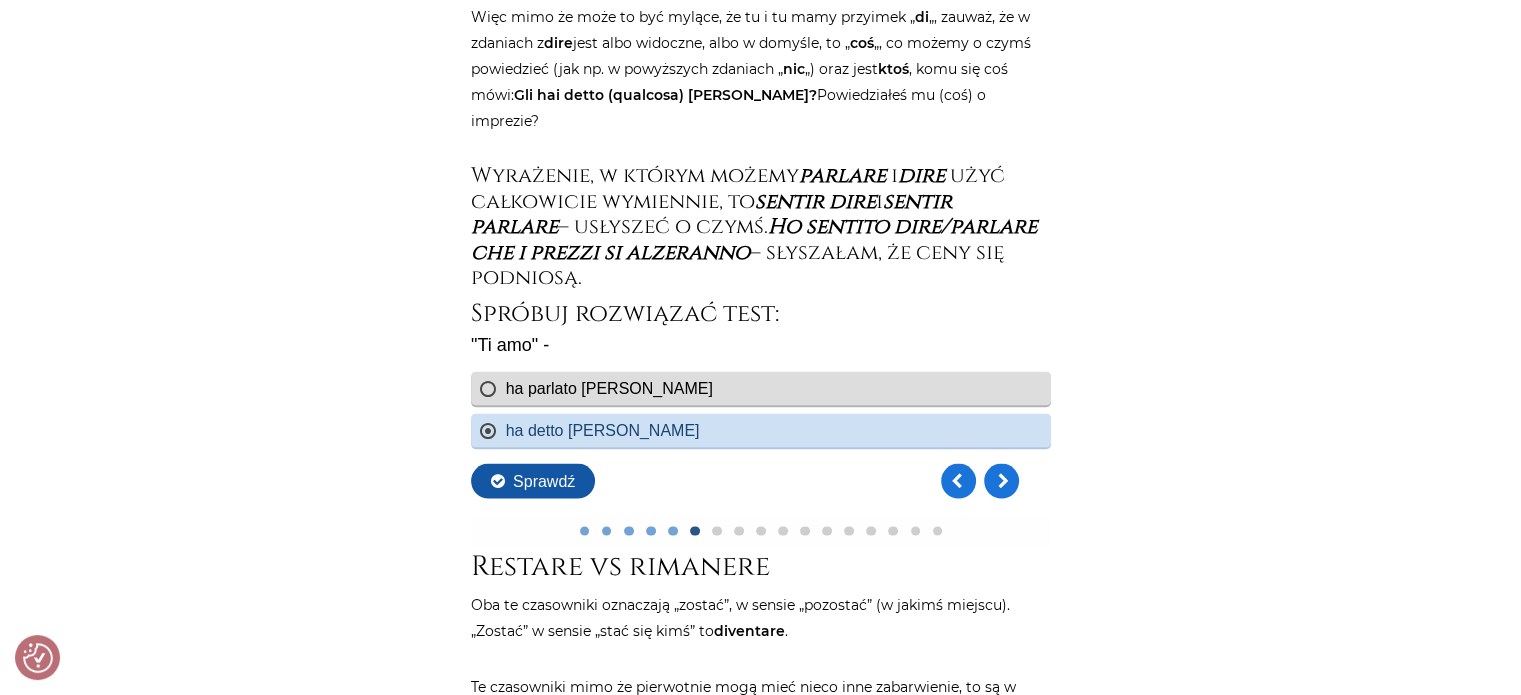 click on "Sprawdź" at bounding box center (532, 480) 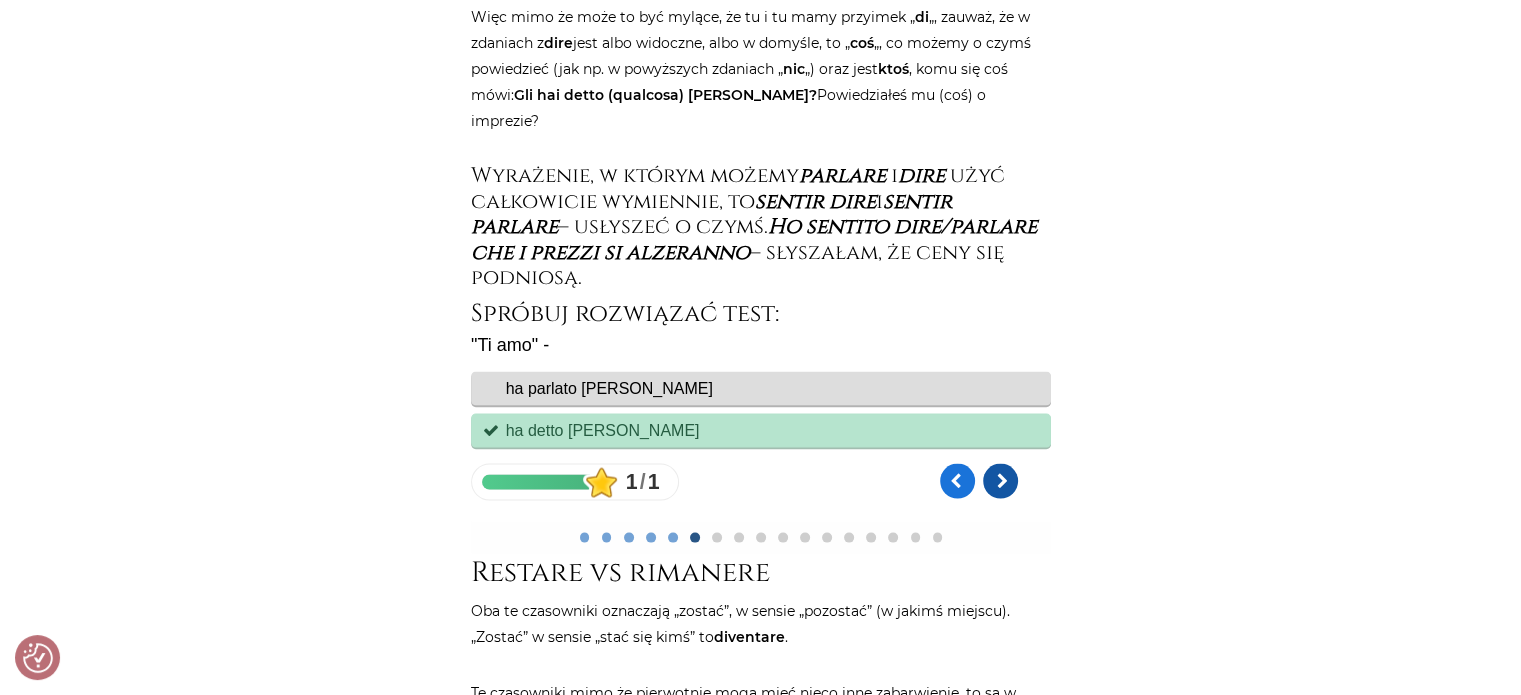 click at bounding box center (999, 480) 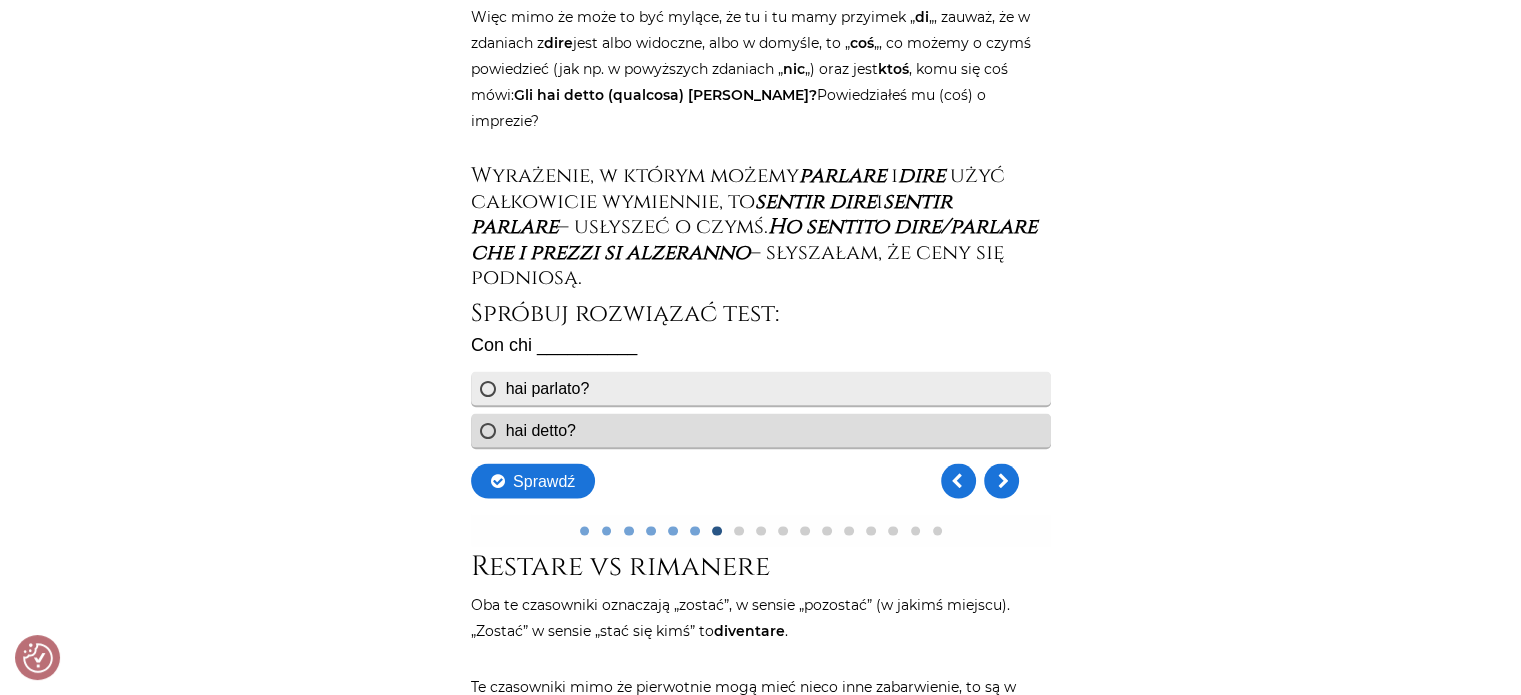 click on "hai parlato?" at bounding box center [760, 388] 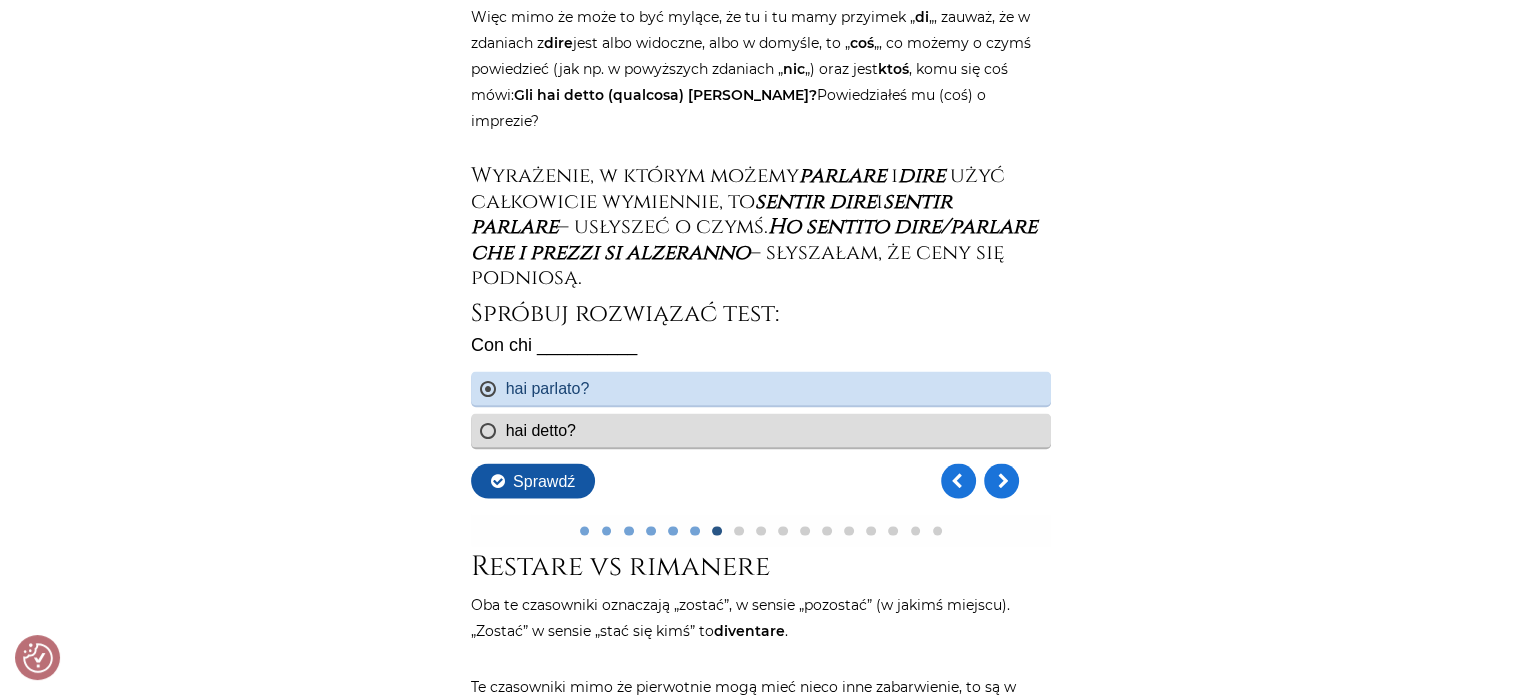 click on "Sprawdź" at bounding box center (532, 480) 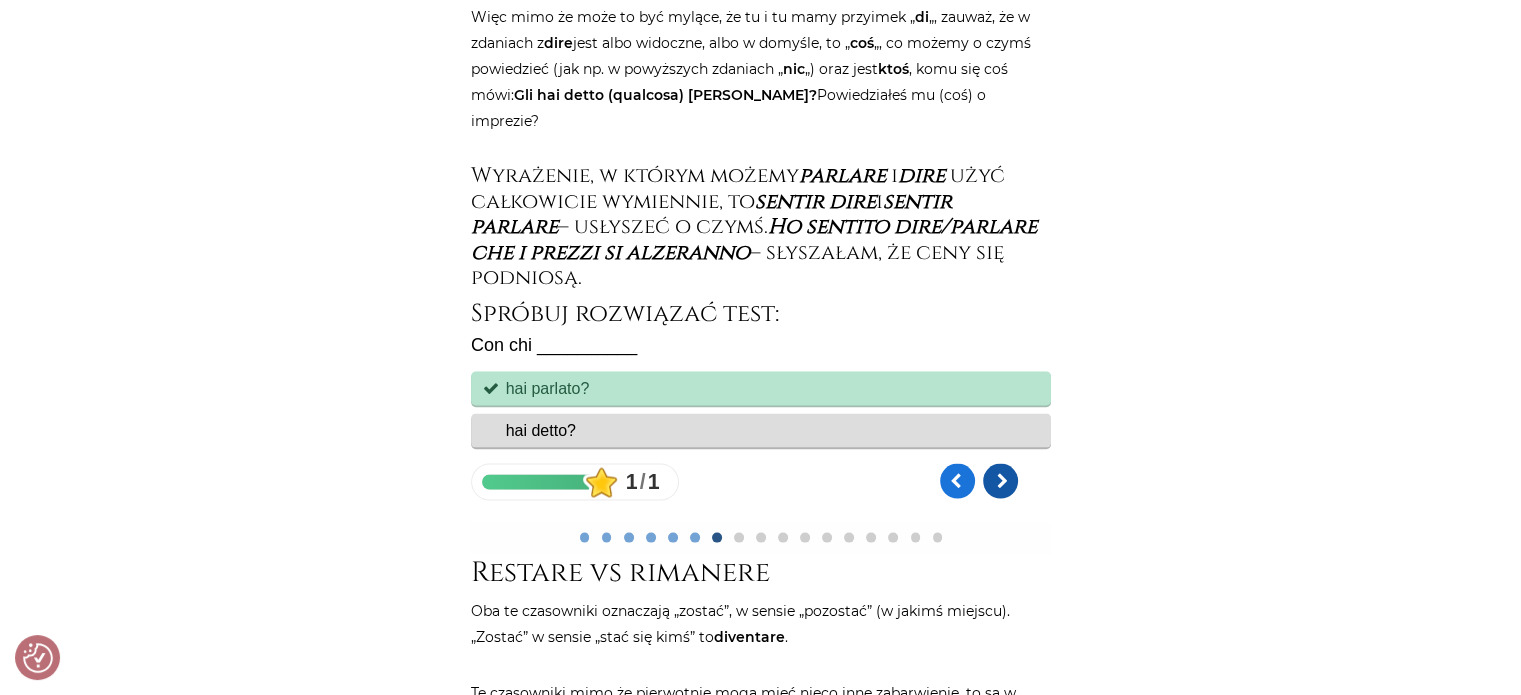 click at bounding box center [999, 480] 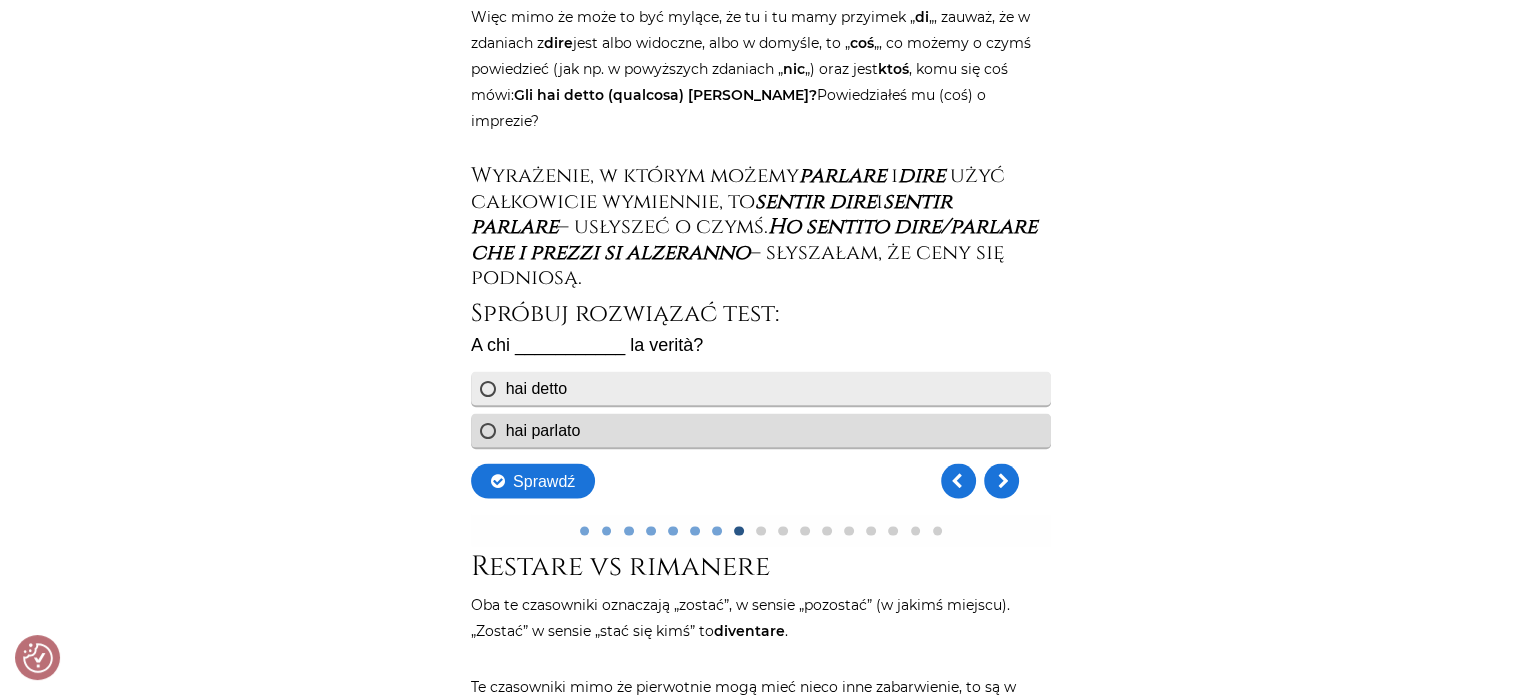 click on "hai detto" at bounding box center [760, 388] 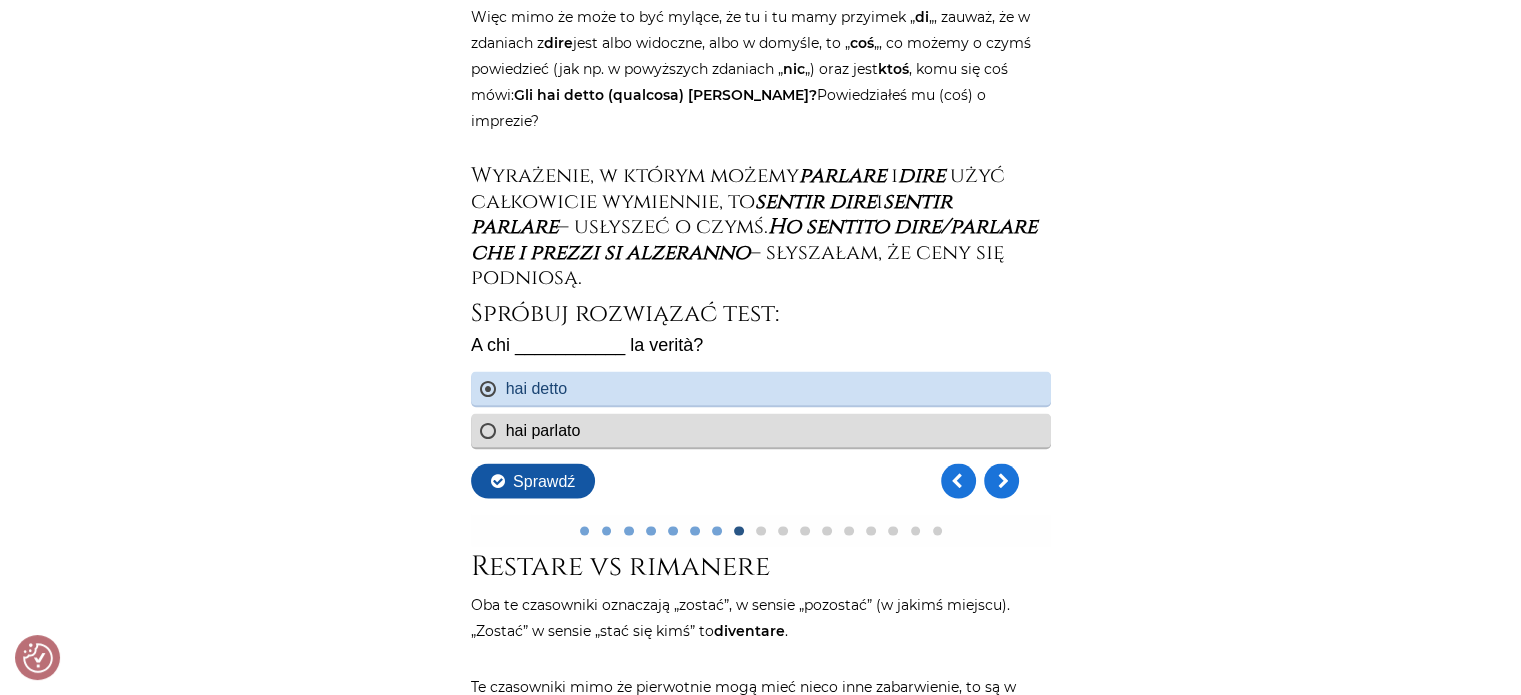 click on "Sprawdź" at bounding box center [532, 480] 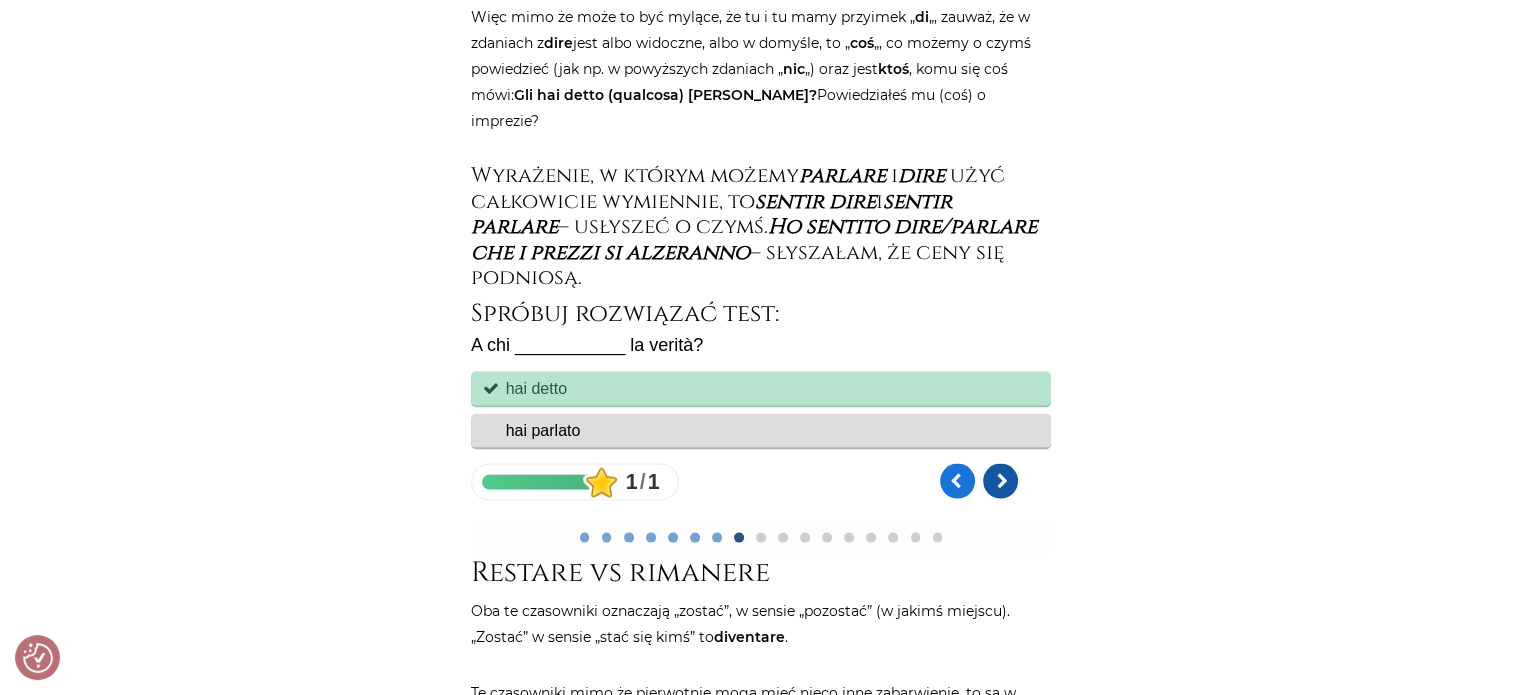 click at bounding box center [999, 480] 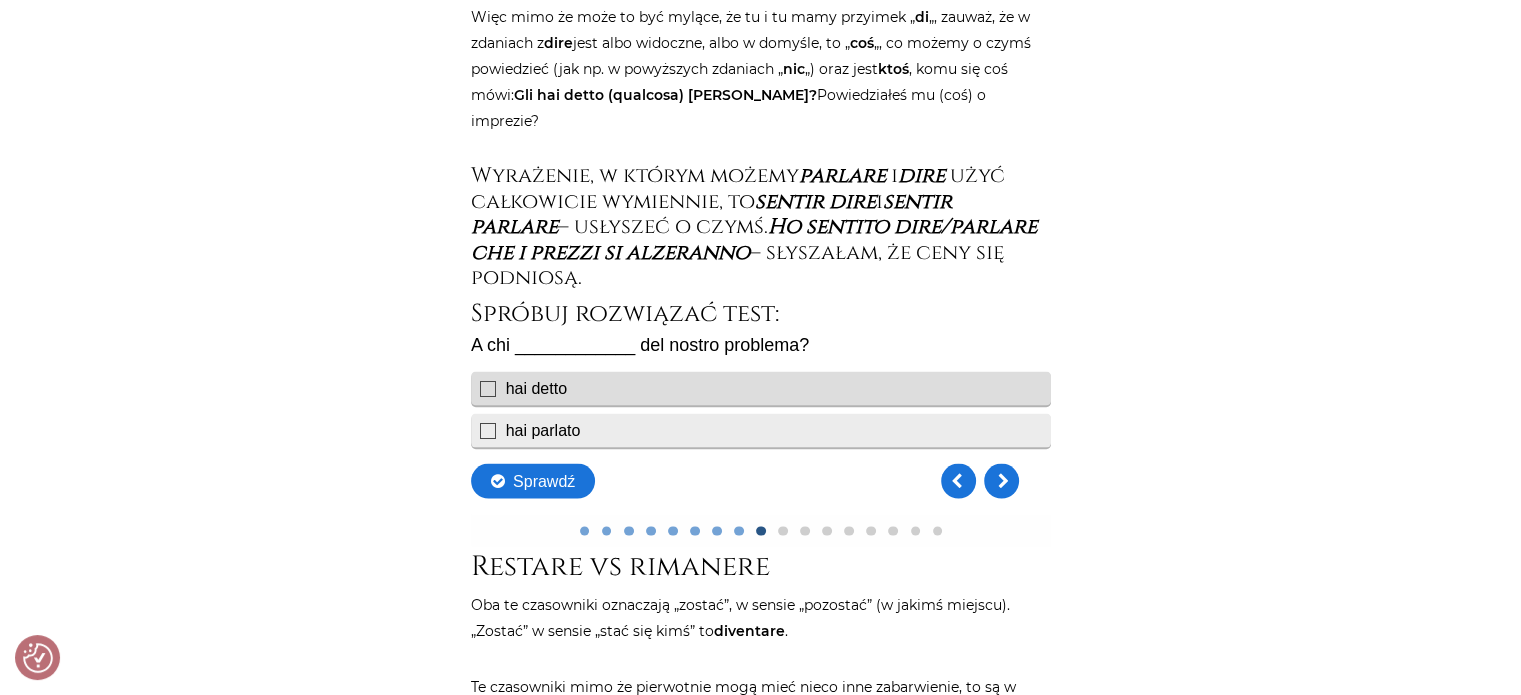 click on "hai parlato" at bounding box center (760, 430) 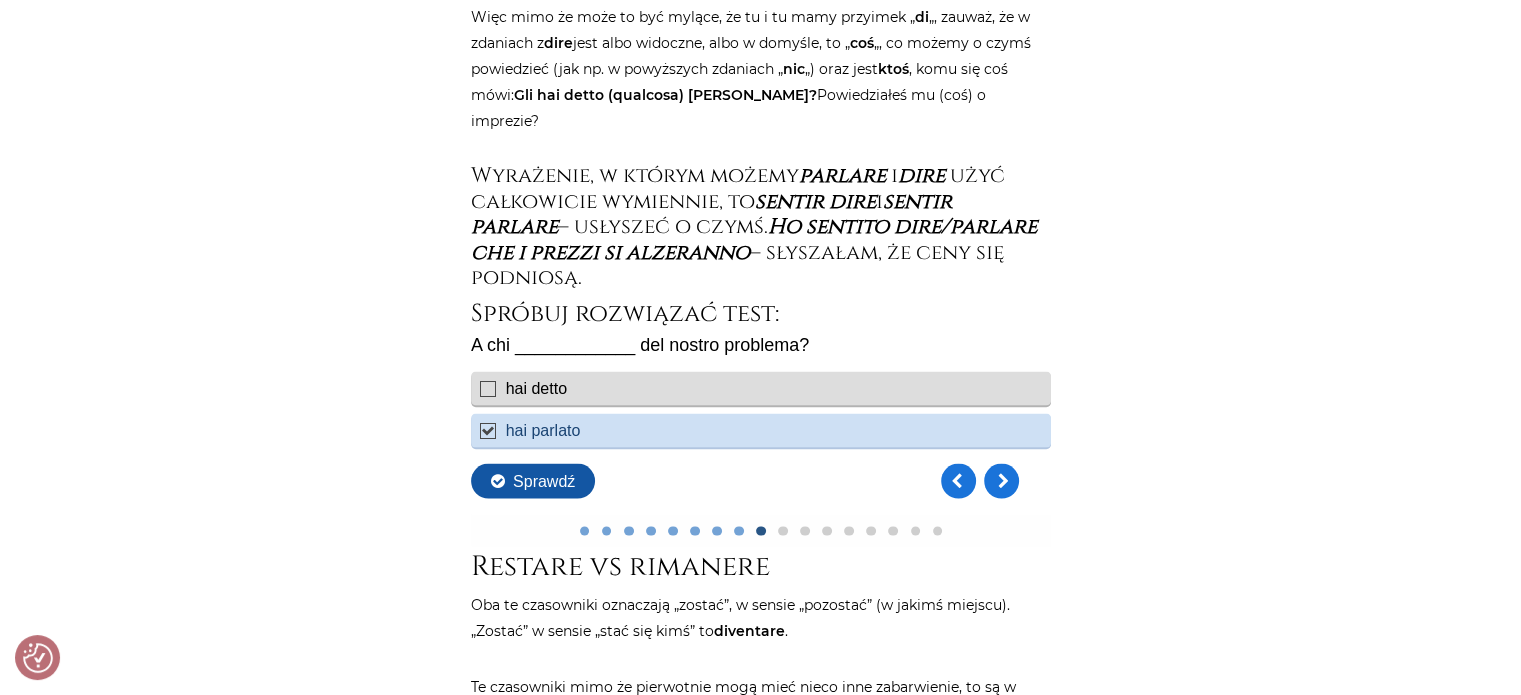 click on "Sprawdź" at bounding box center (532, 480) 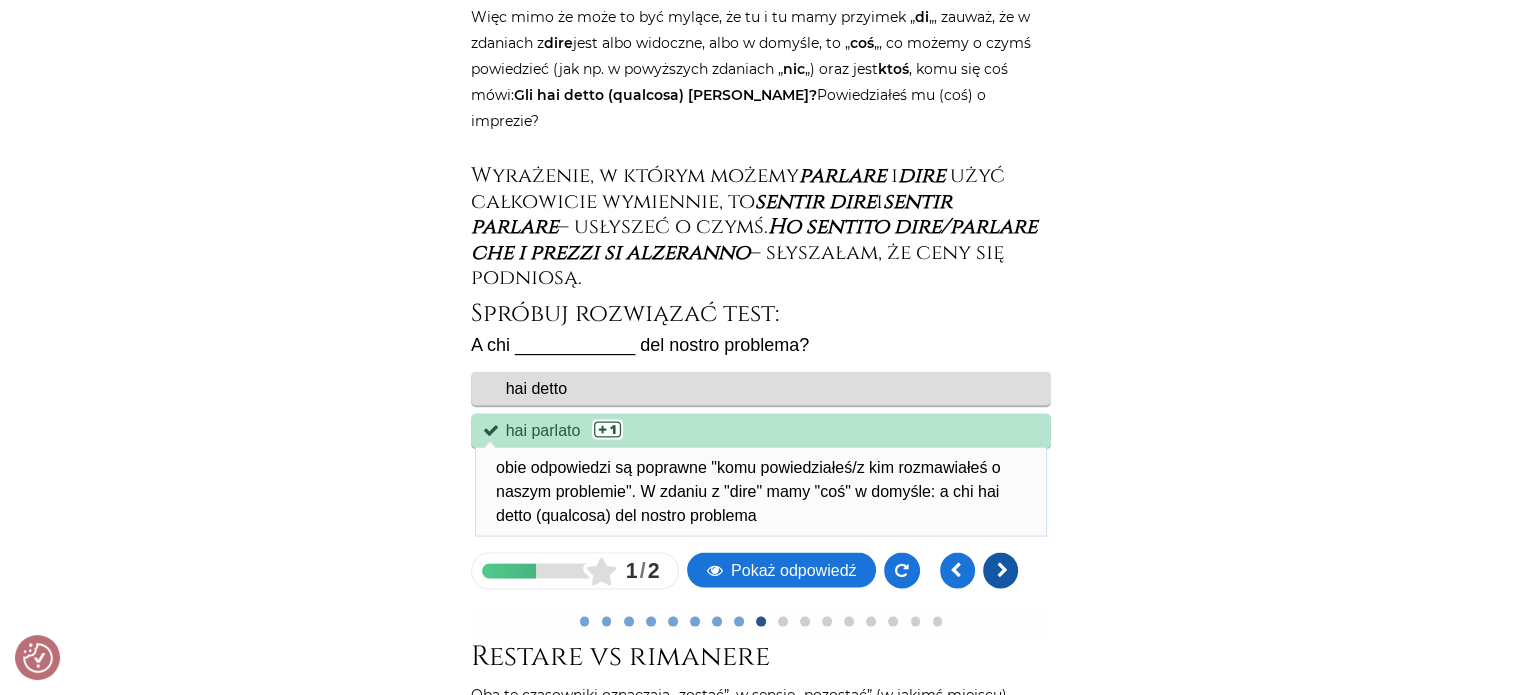 click at bounding box center (999, 570) 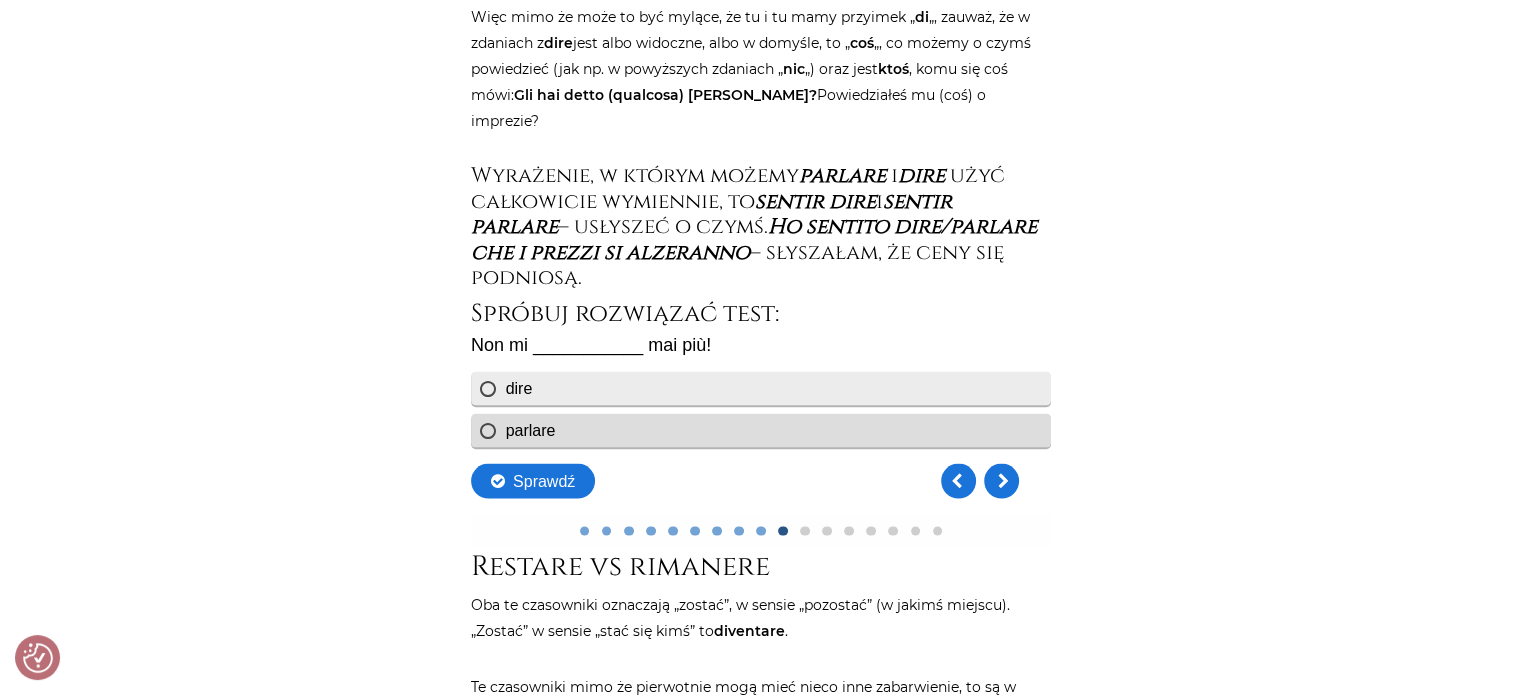 click on "dire" at bounding box center [760, 388] 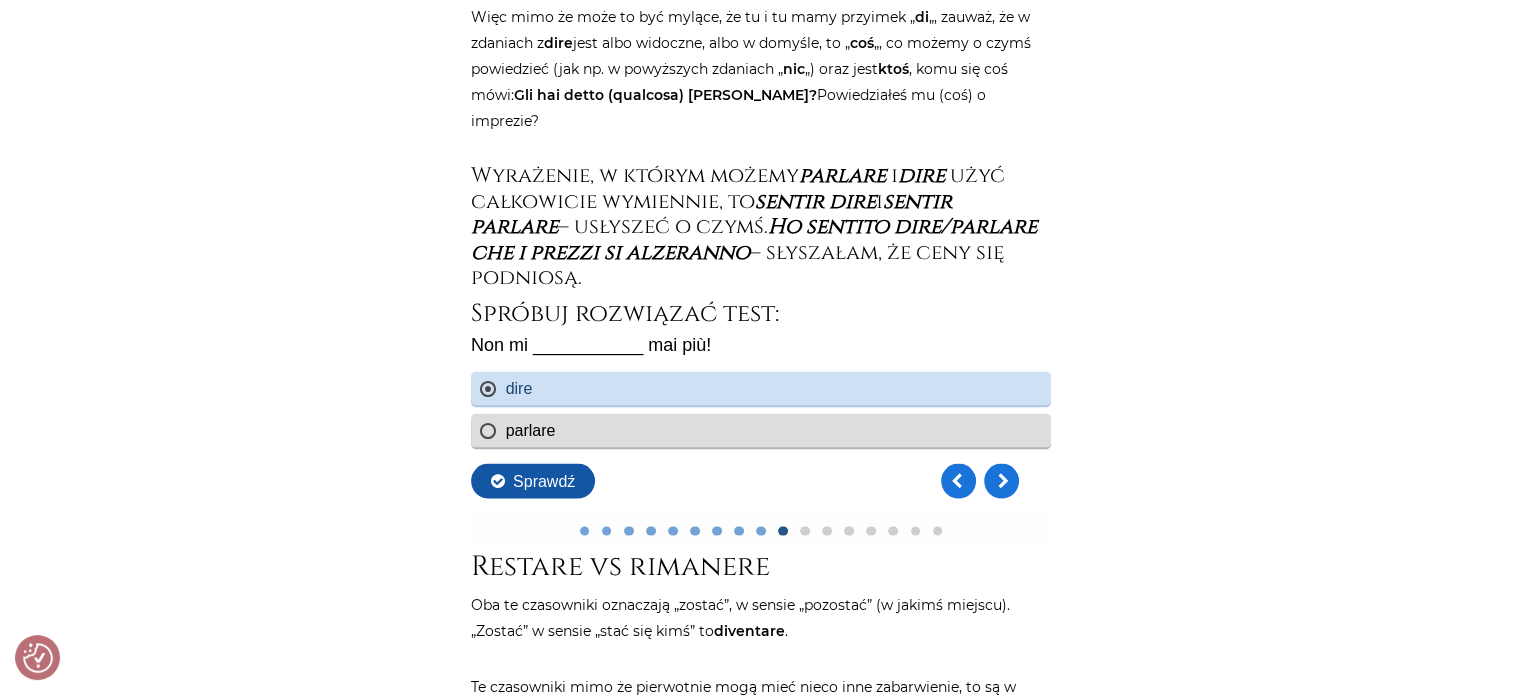click on "Sprawdź" at bounding box center [532, 480] 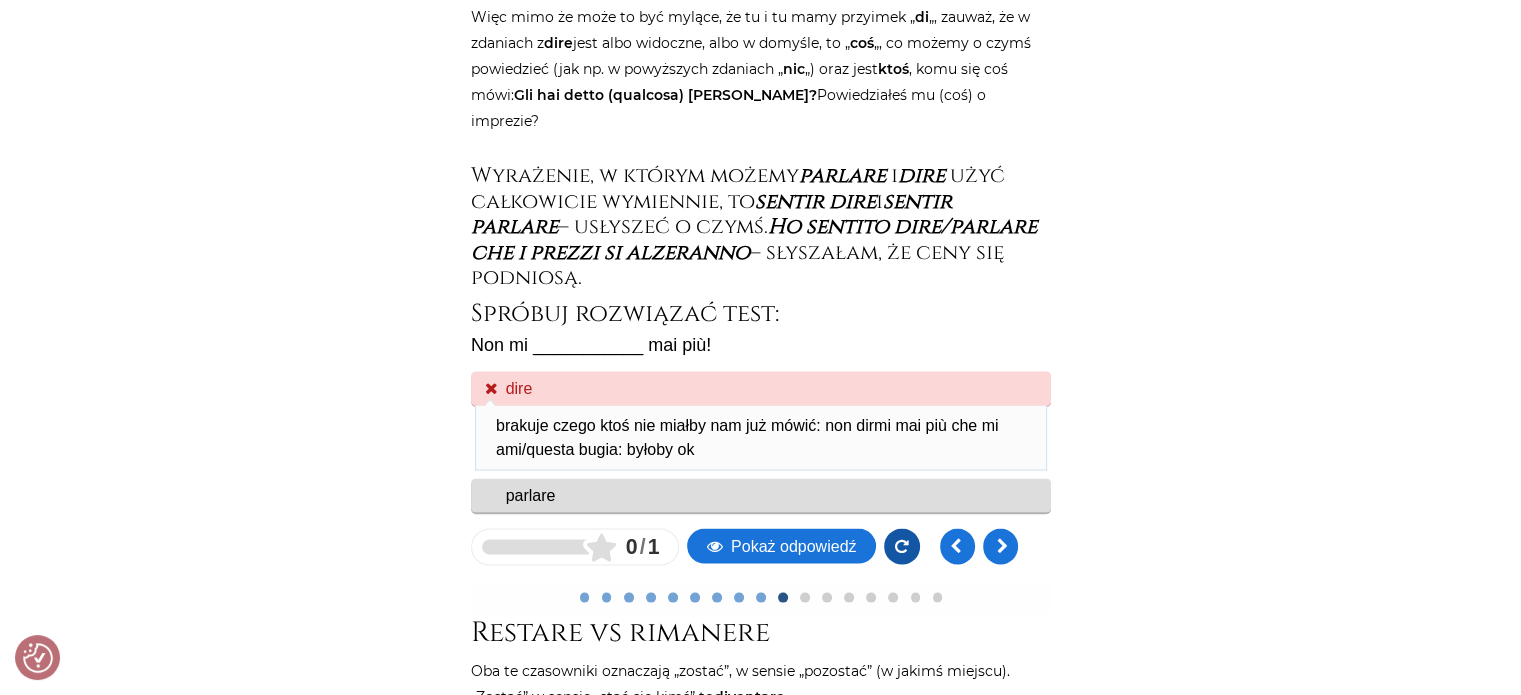 click at bounding box center [901, 546] 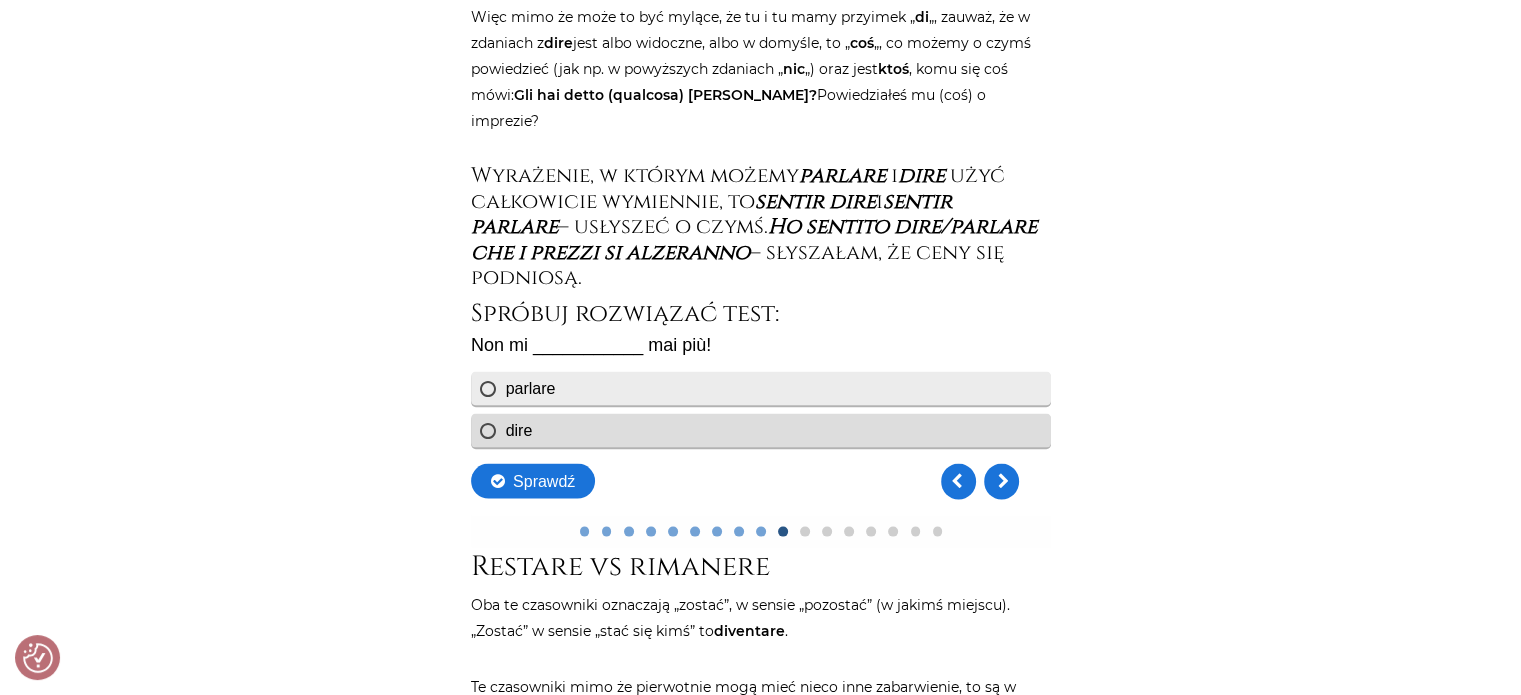 click on "parlare" at bounding box center [760, 388] 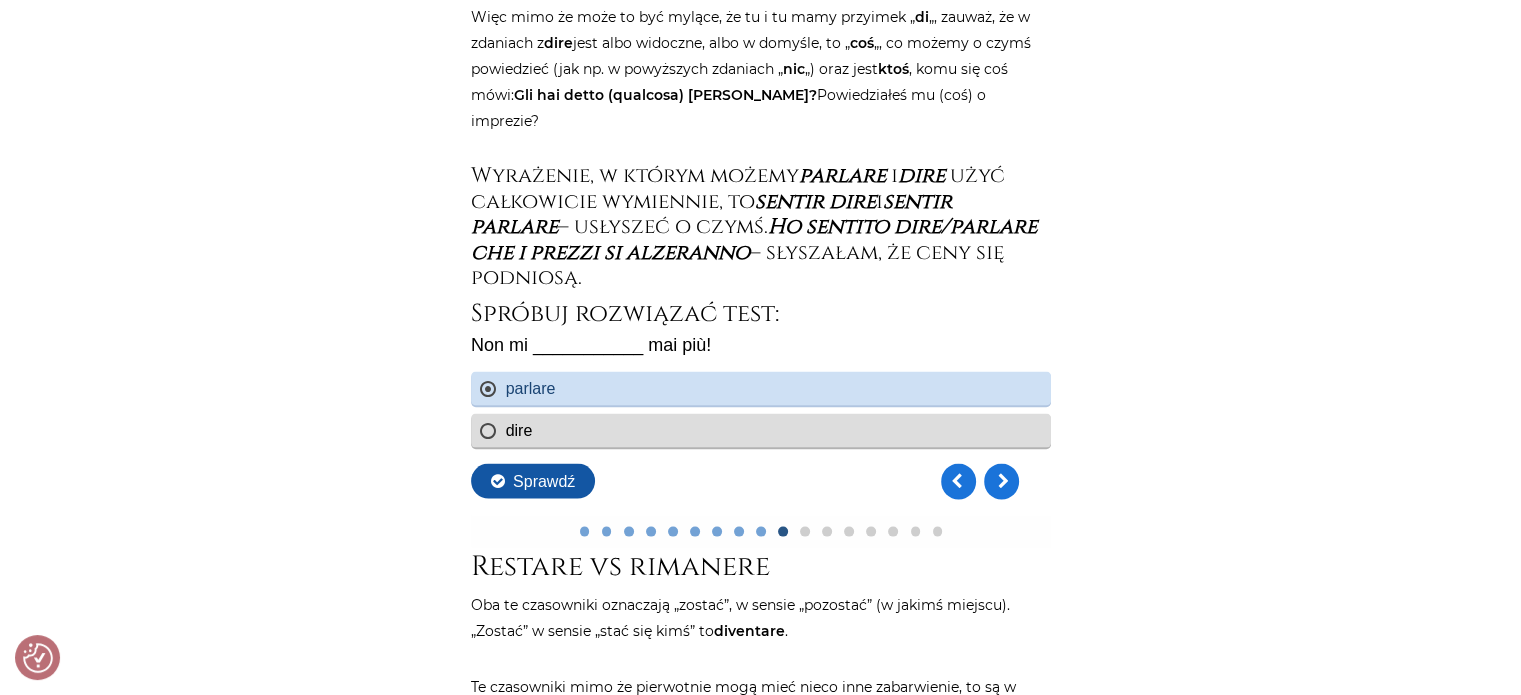 click on "Sprawdź" at bounding box center (532, 480) 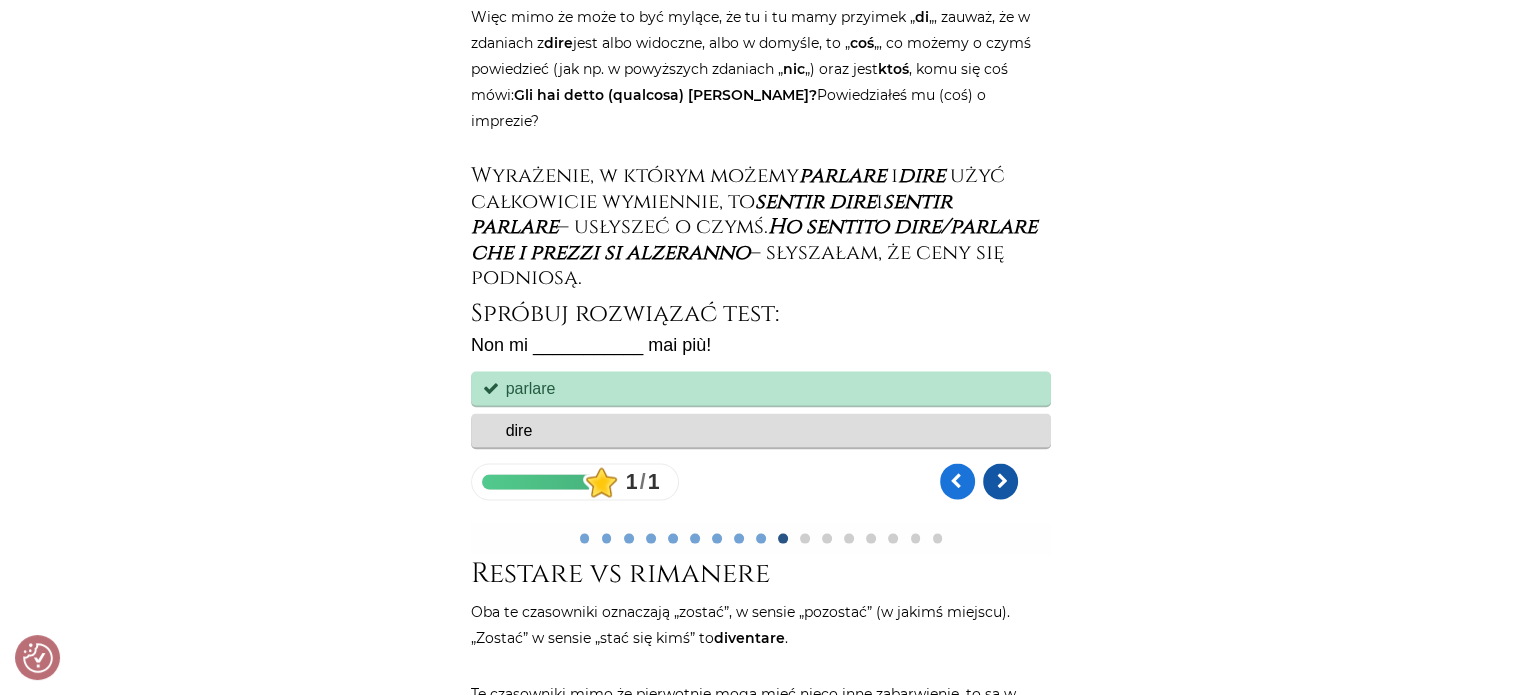 click at bounding box center [999, 481] 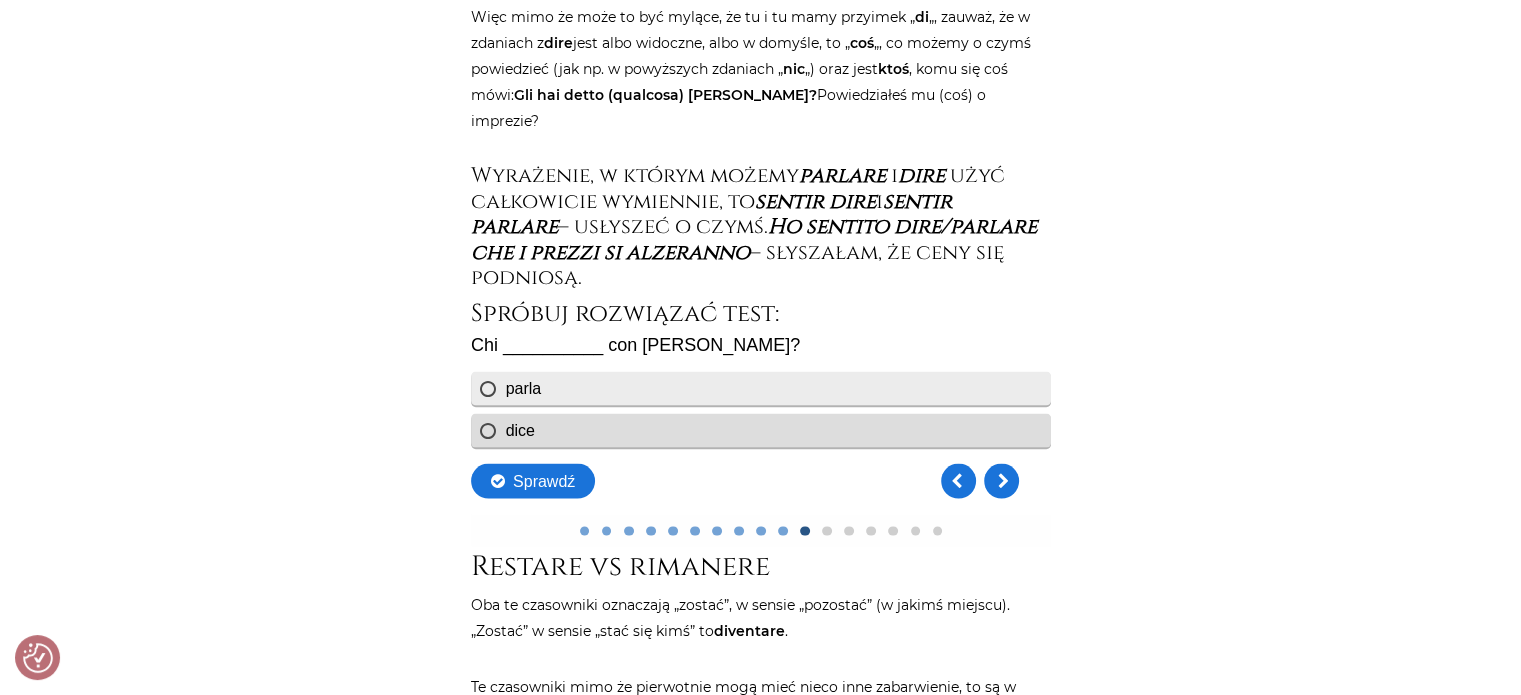 click on "parla" at bounding box center (760, 388) 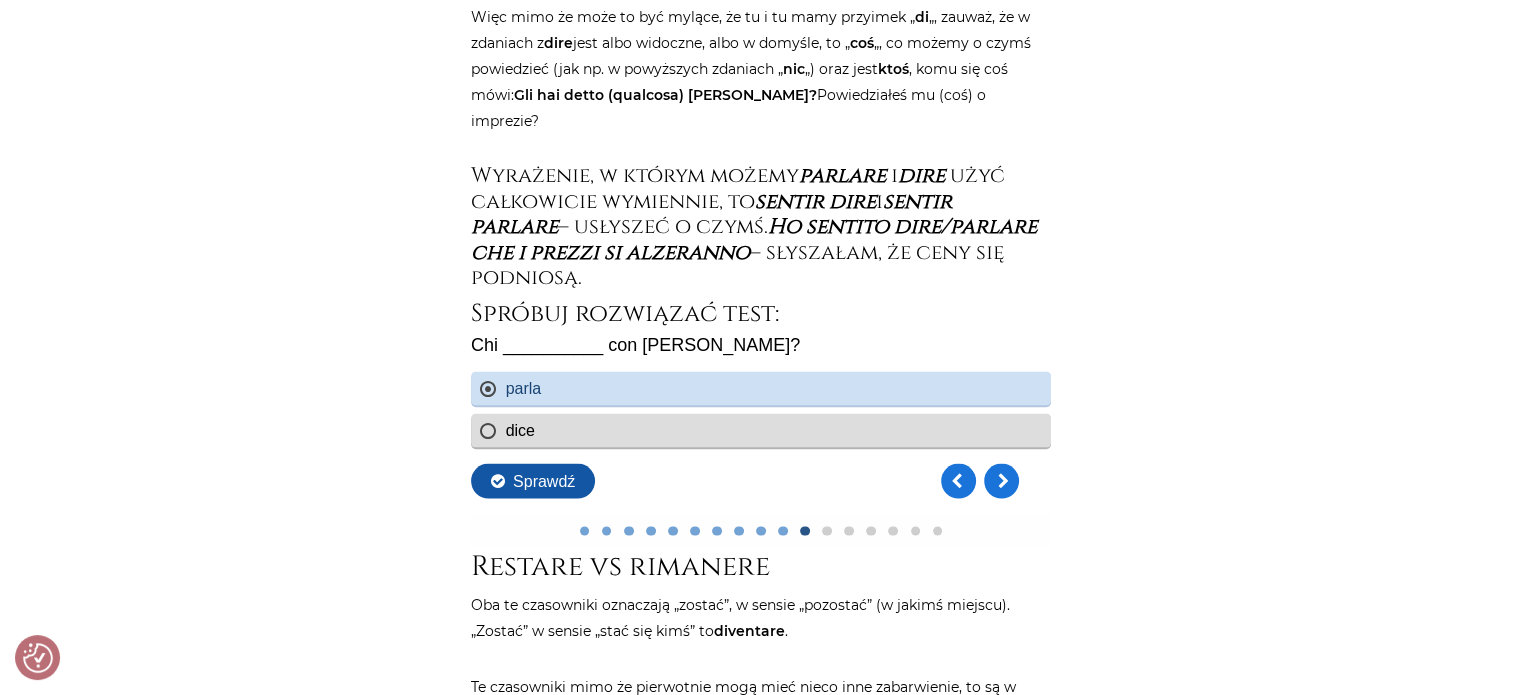click on "Sprawdź" at bounding box center [532, 480] 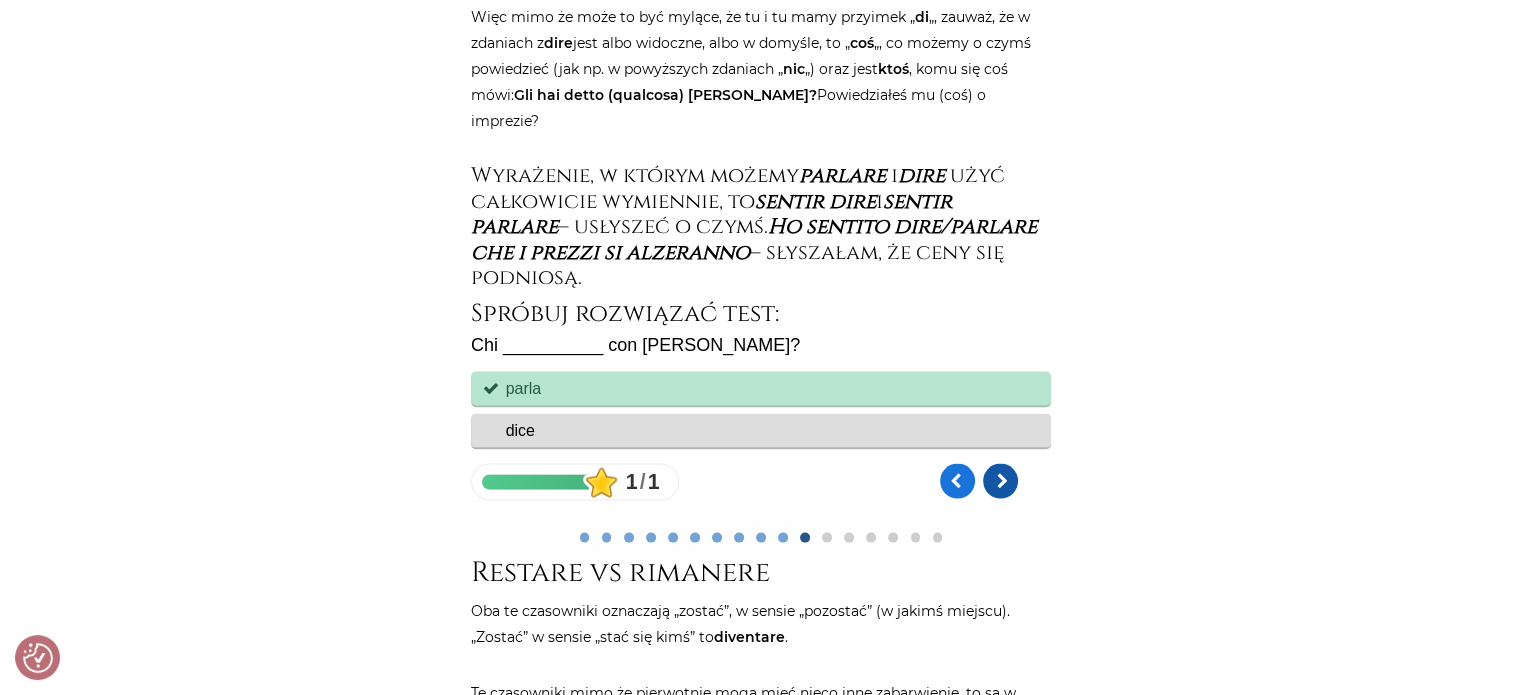 click at bounding box center (999, 480) 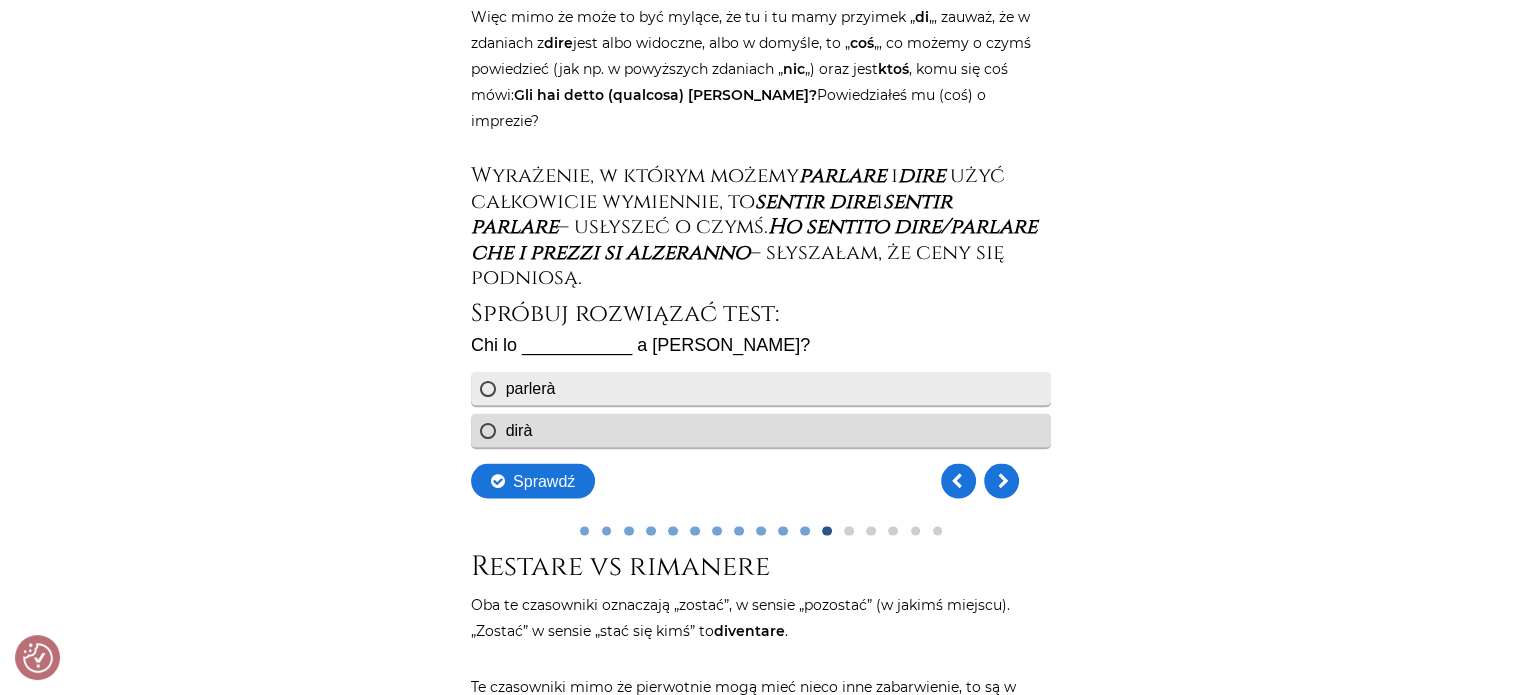 click on "parlerà" at bounding box center [760, 388] 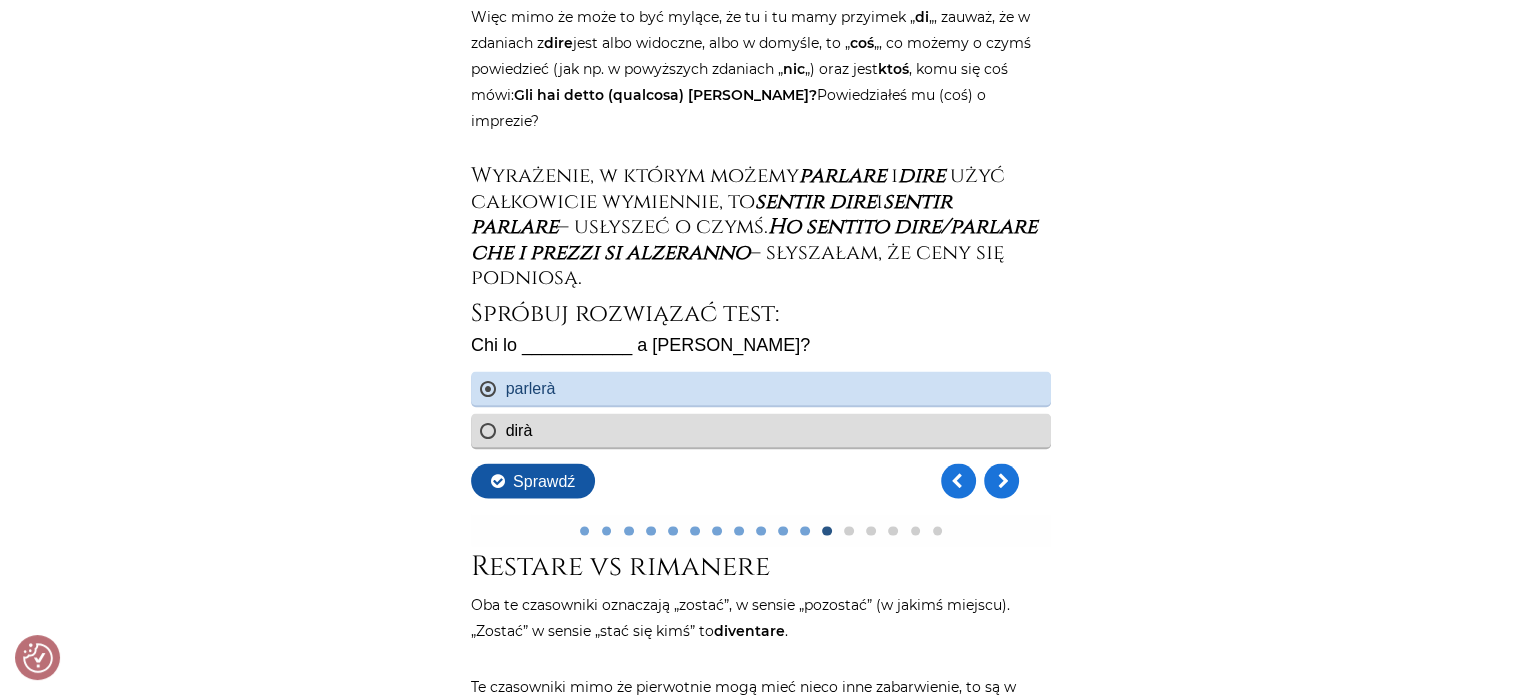 click on "Sprawdź" at bounding box center [532, 480] 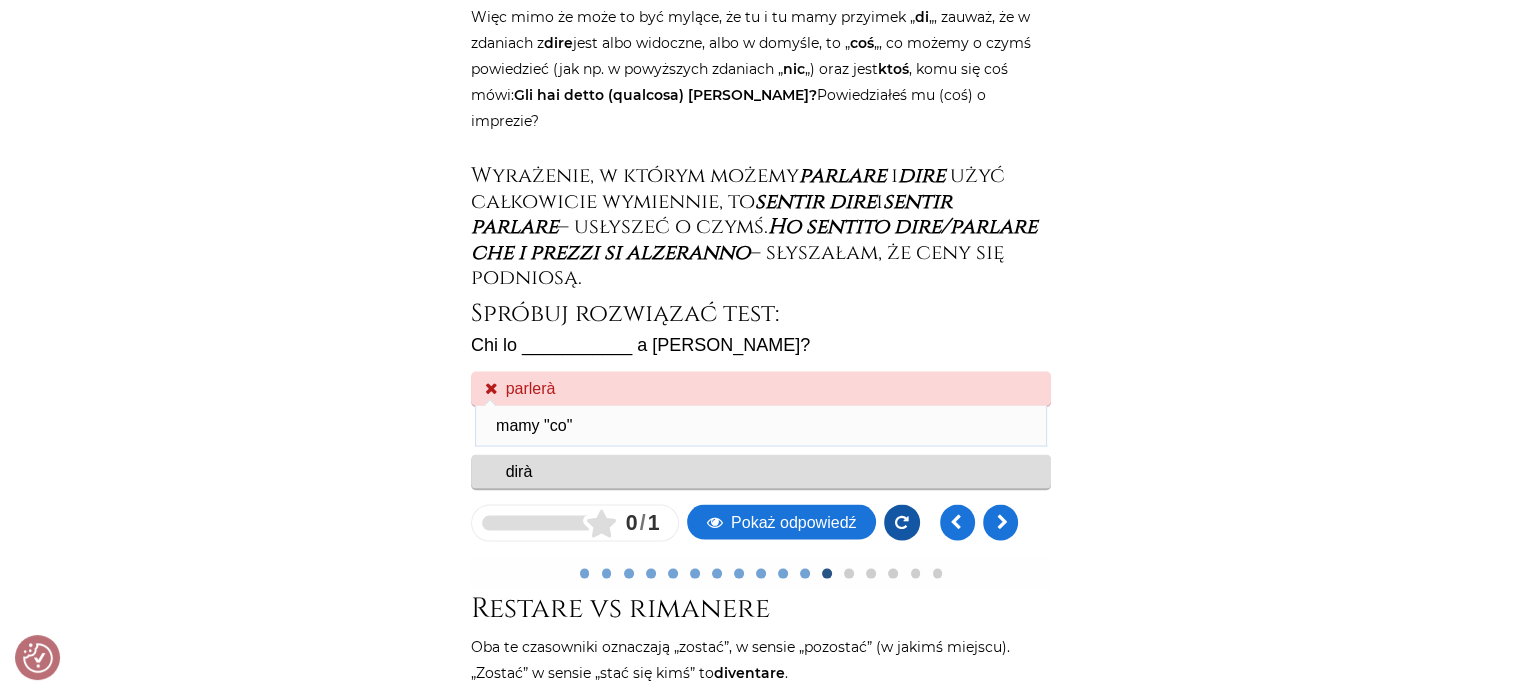 click at bounding box center (901, 522) 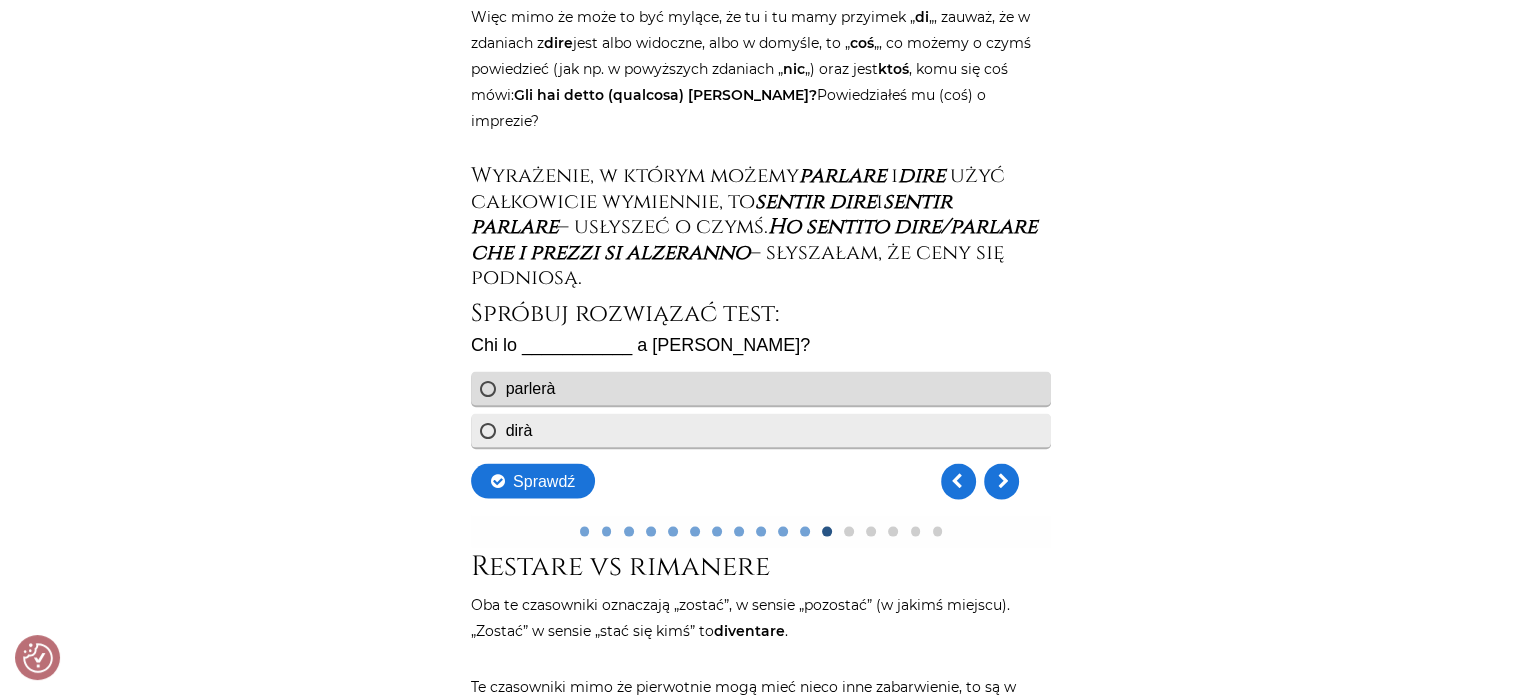 click on "dirà" at bounding box center (760, 430) 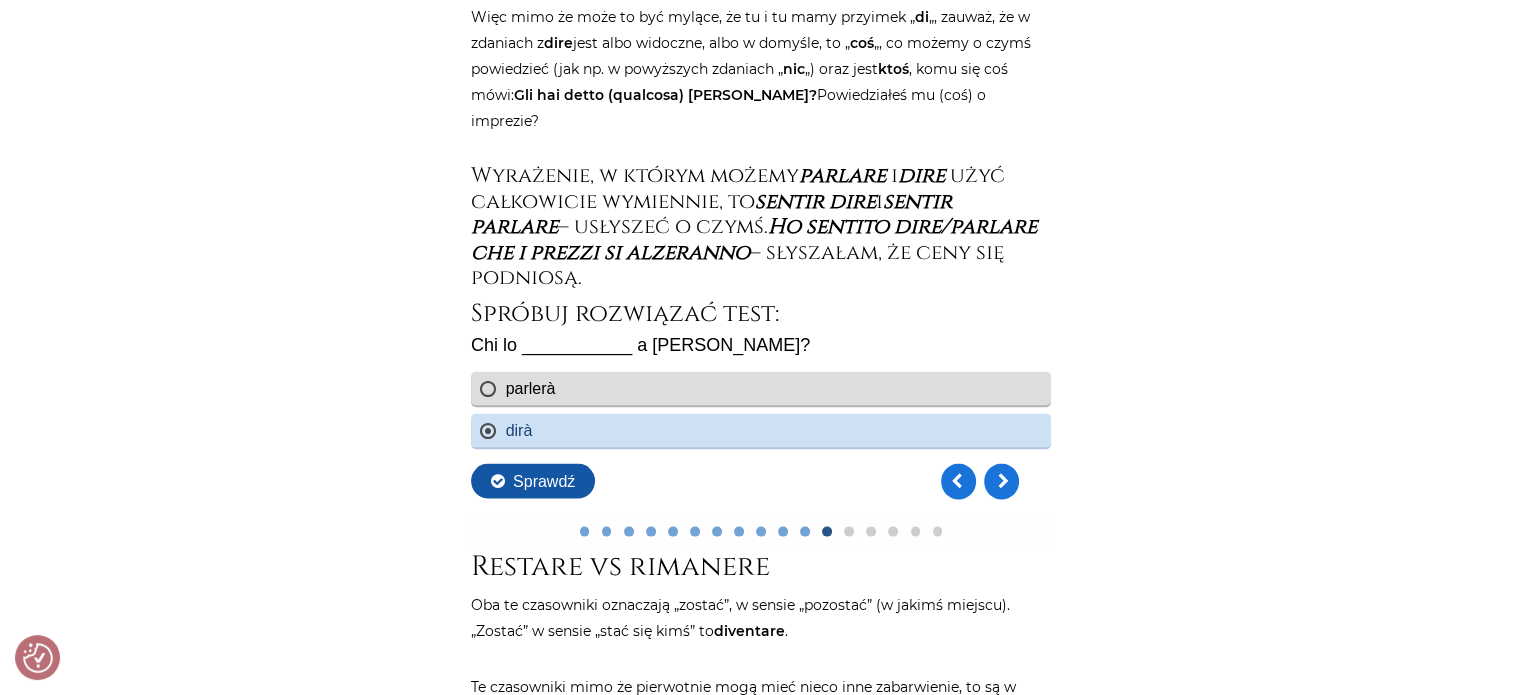 click on "Sprawdź" at bounding box center [532, 480] 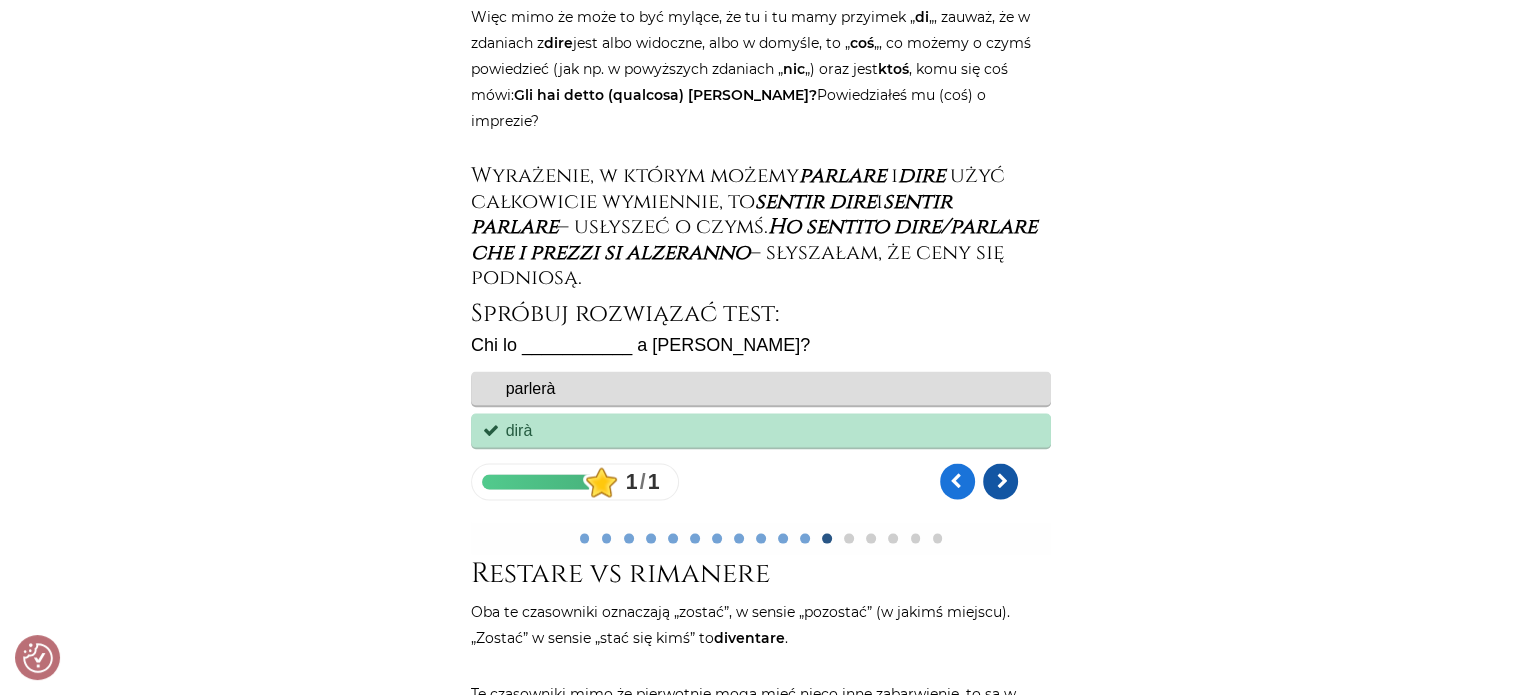 click at bounding box center [999, 481] 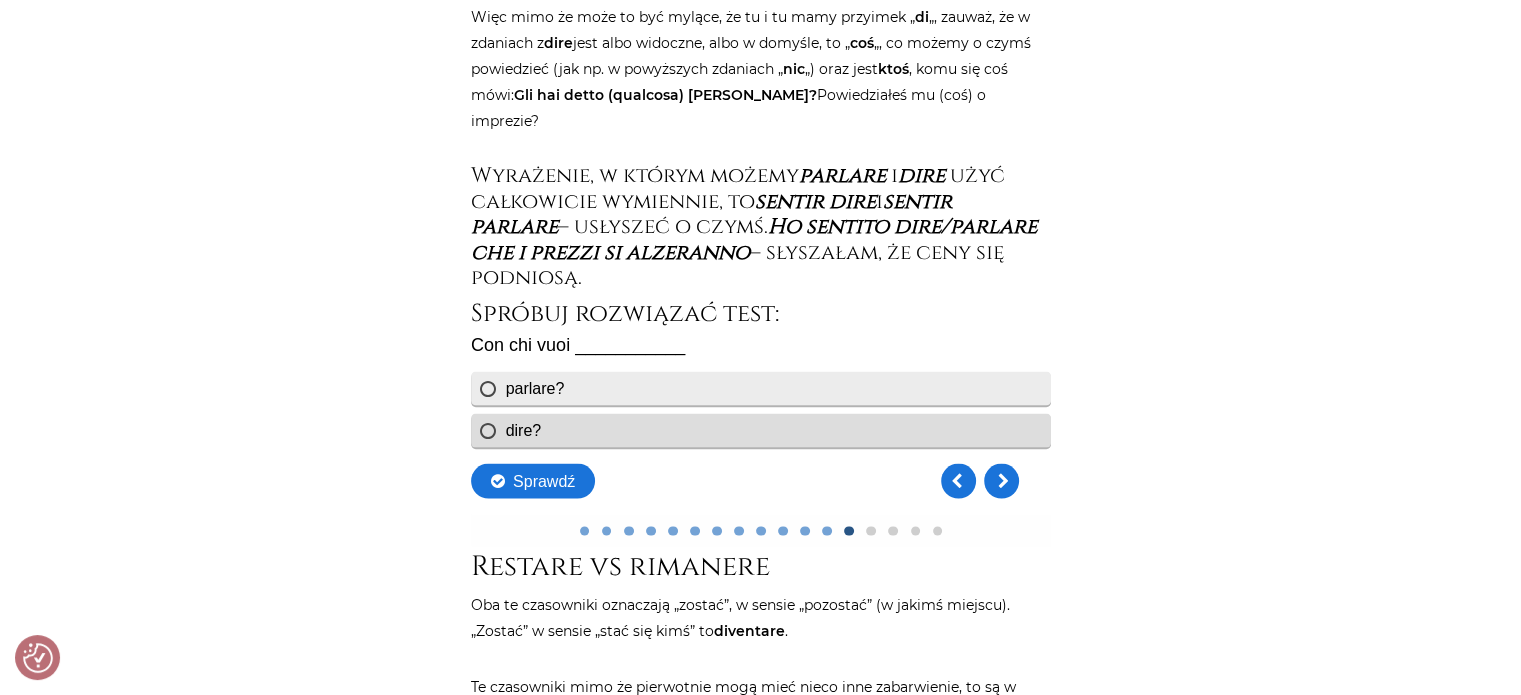 click on "parlare?" at bounding box center [760, 388] 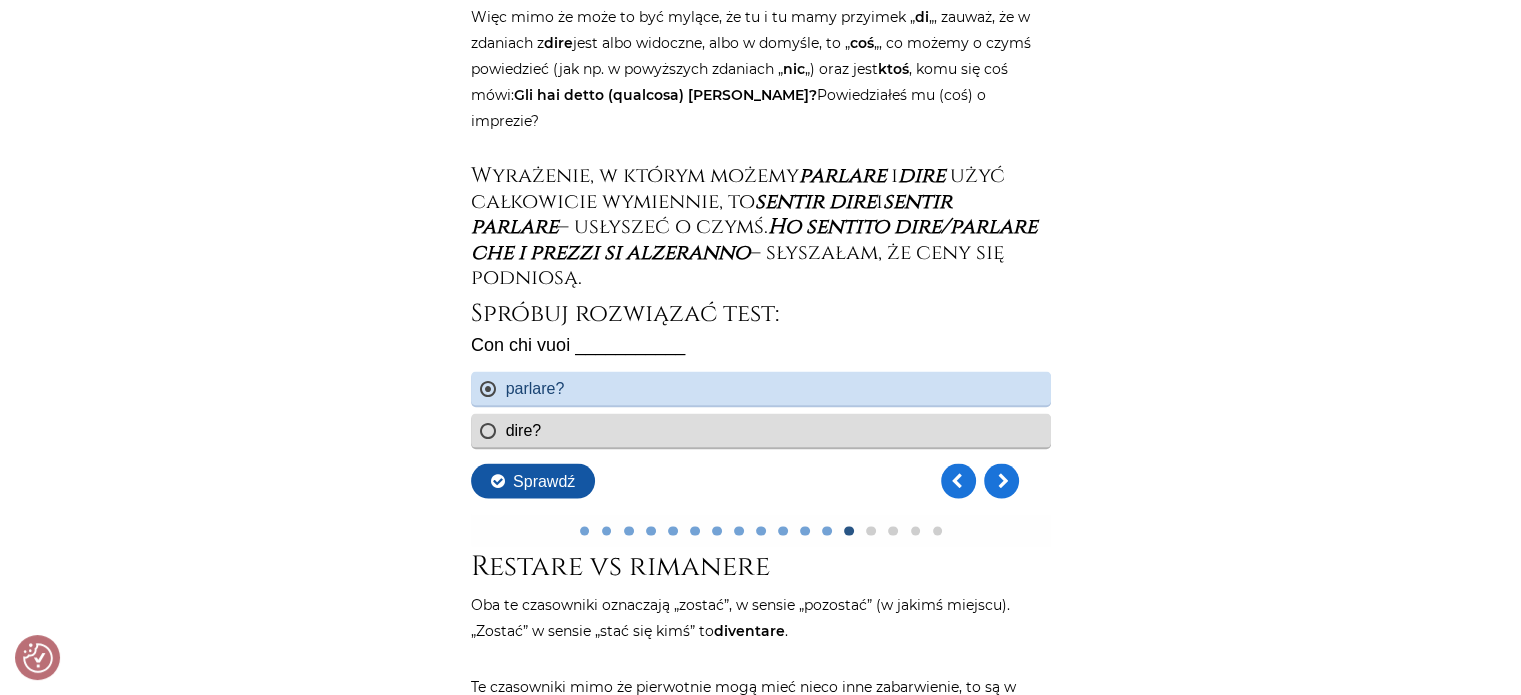 click on "Sprawdź" at bounding box center (532, 480) 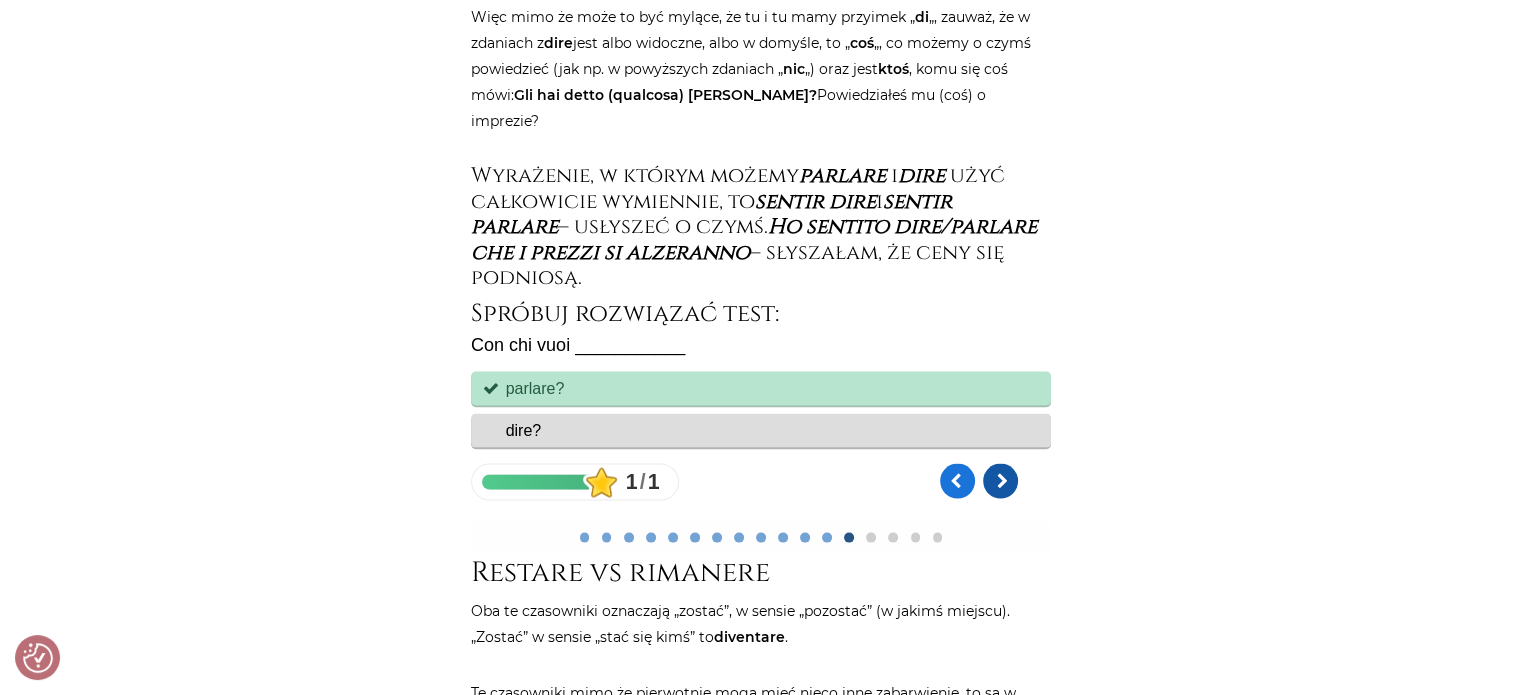 click at bounding box center [999, 480] 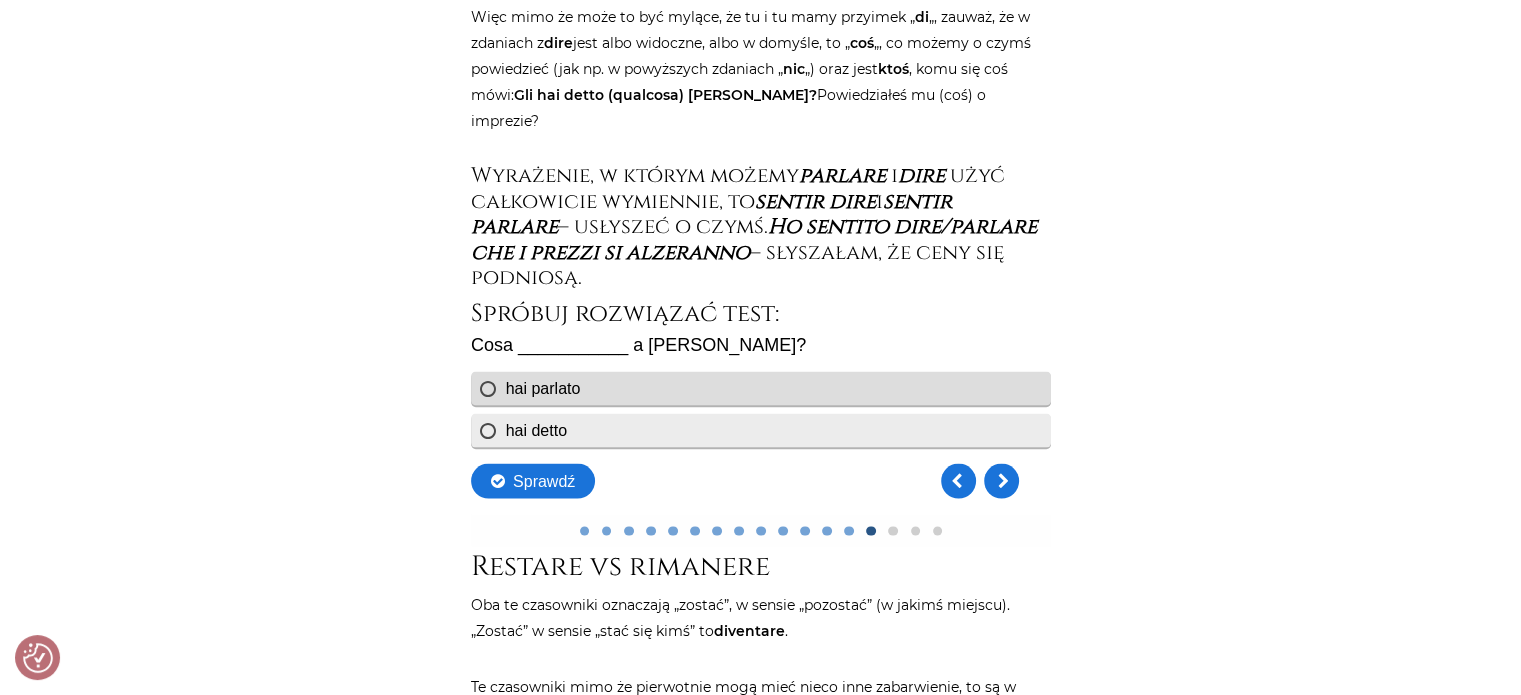 click on "hai detto" at bounding box center [760, 430] 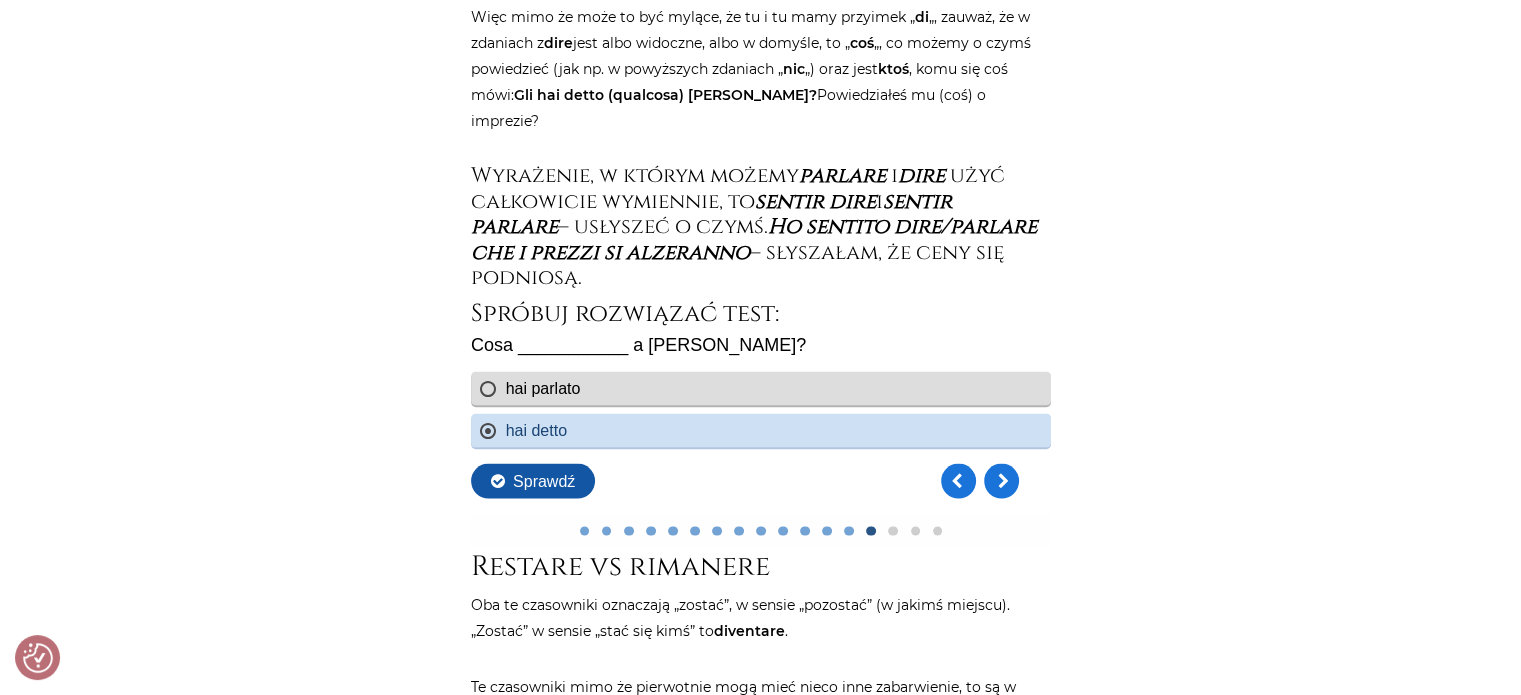 click on "Sprawdź" at bounding box center (532, 480) 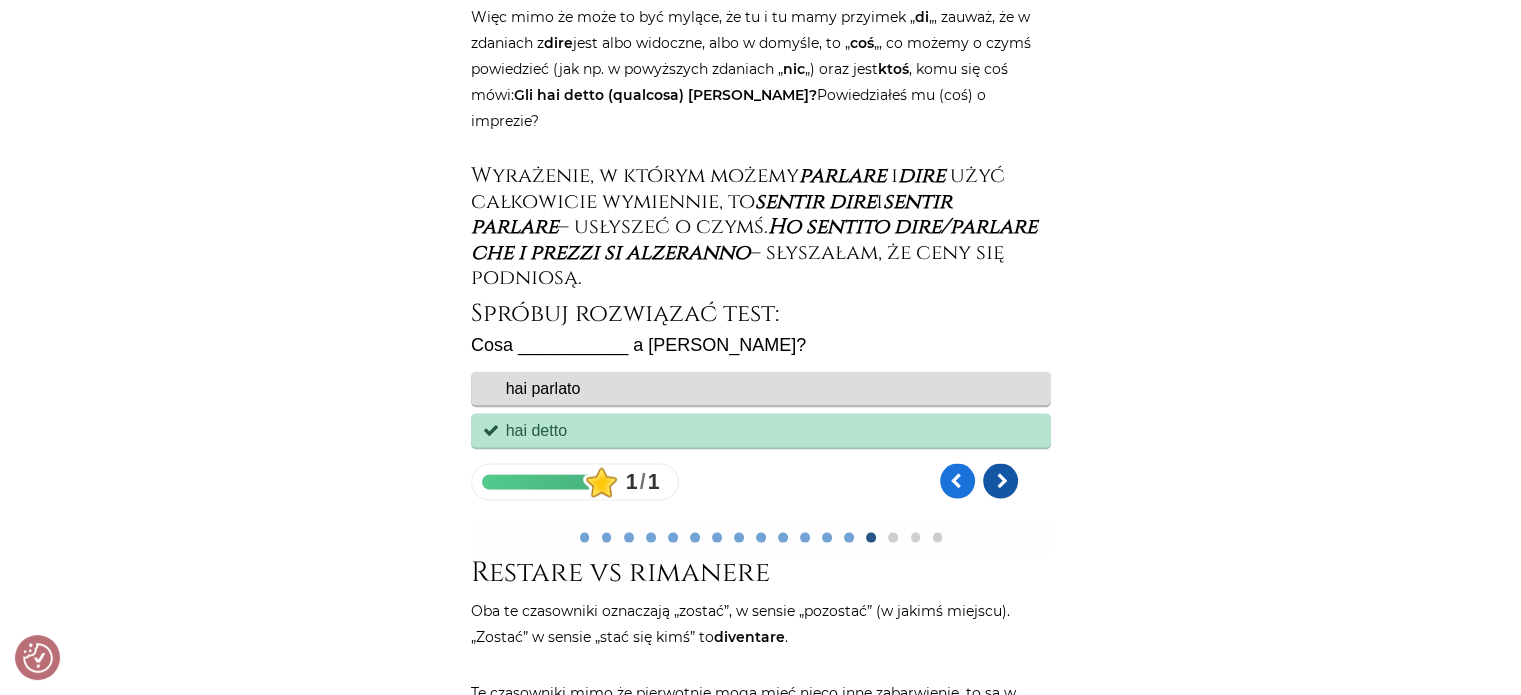 click at bounding box center [999, 480] 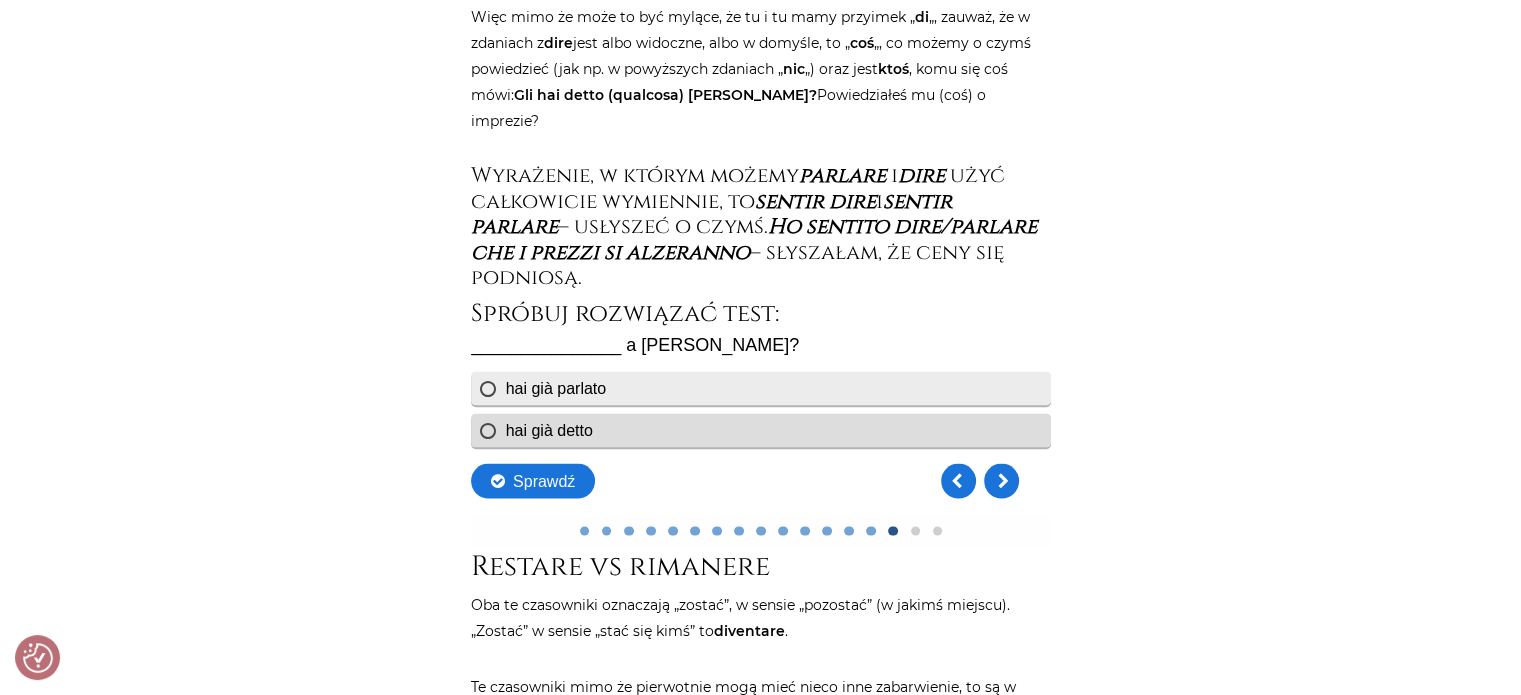 click on "hai già parlato" at bounding box center (760, 388) 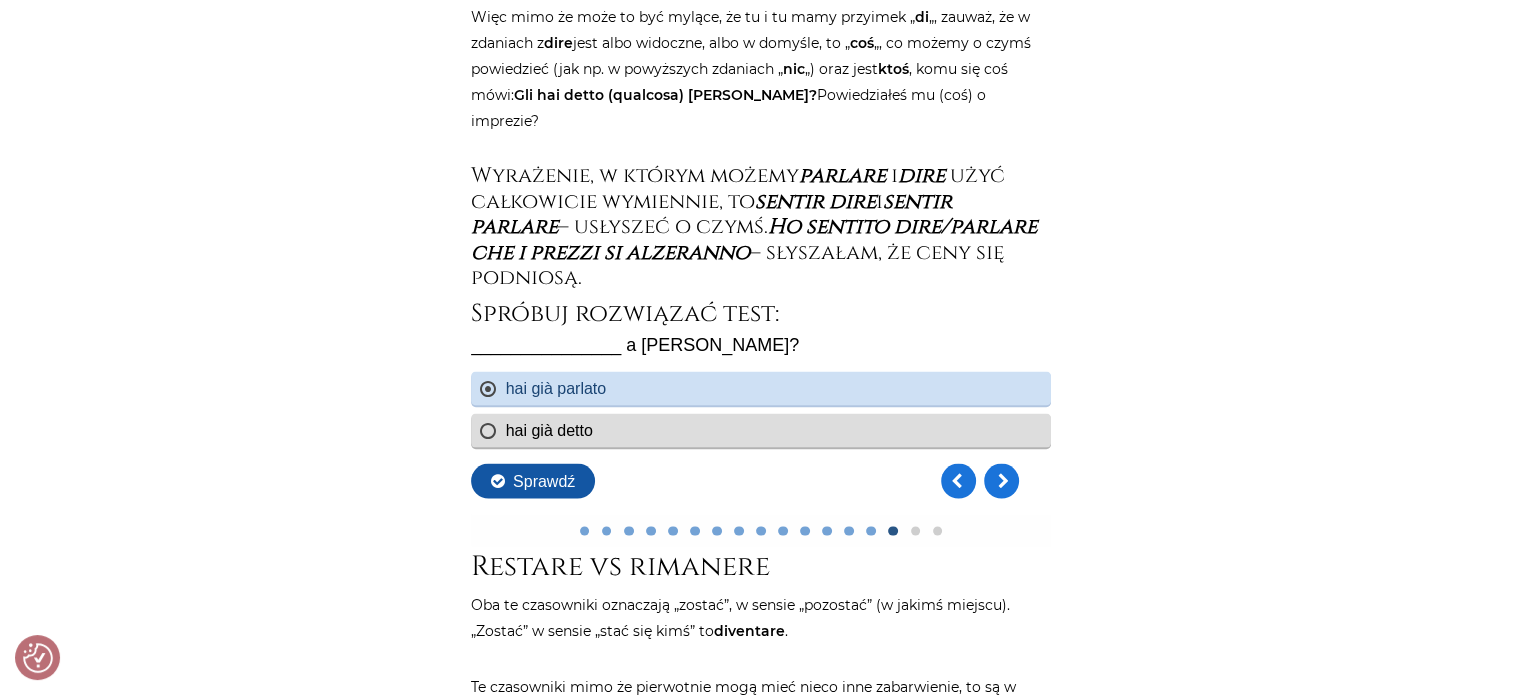 click on "Sprawdź" at bounding box center (532, 480) 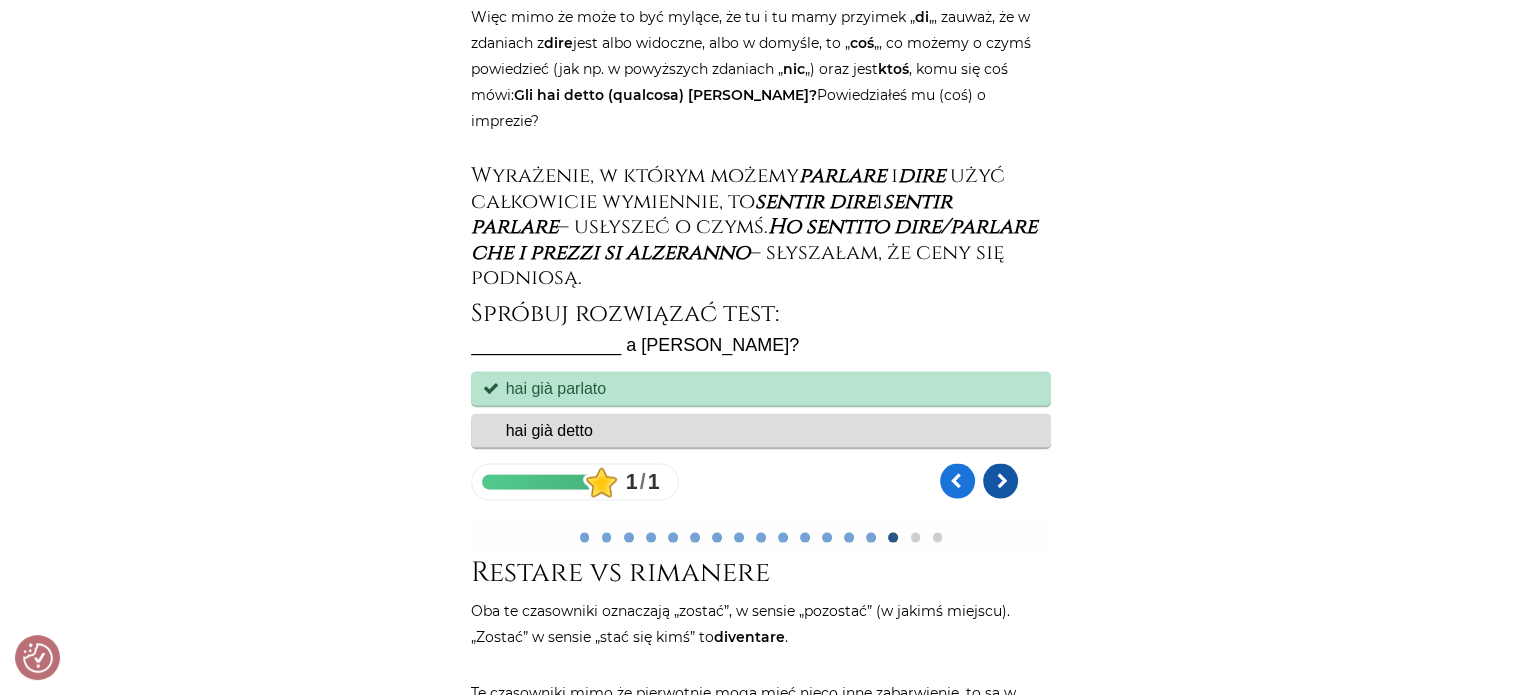 click at bounding box center [999, 480] 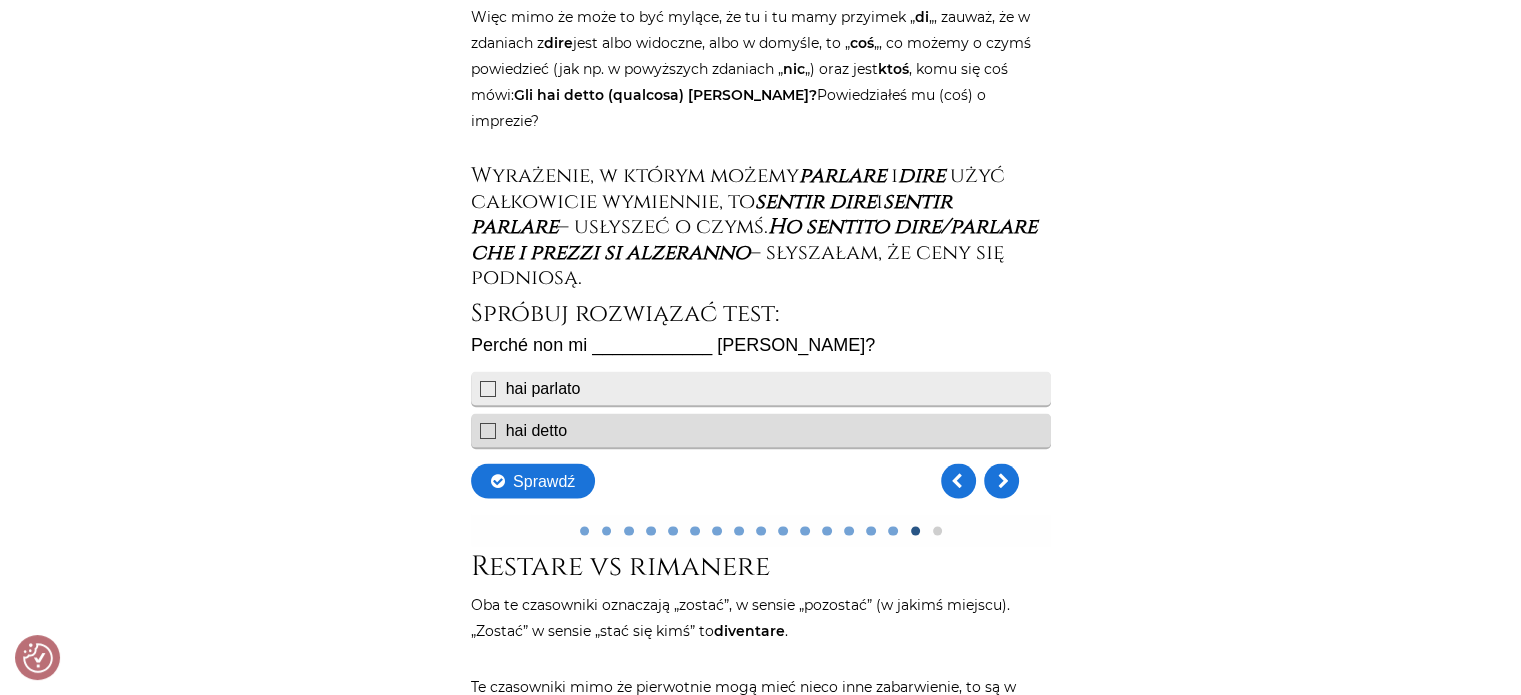 click on "hai parlato" at bounding box center (760, 388) 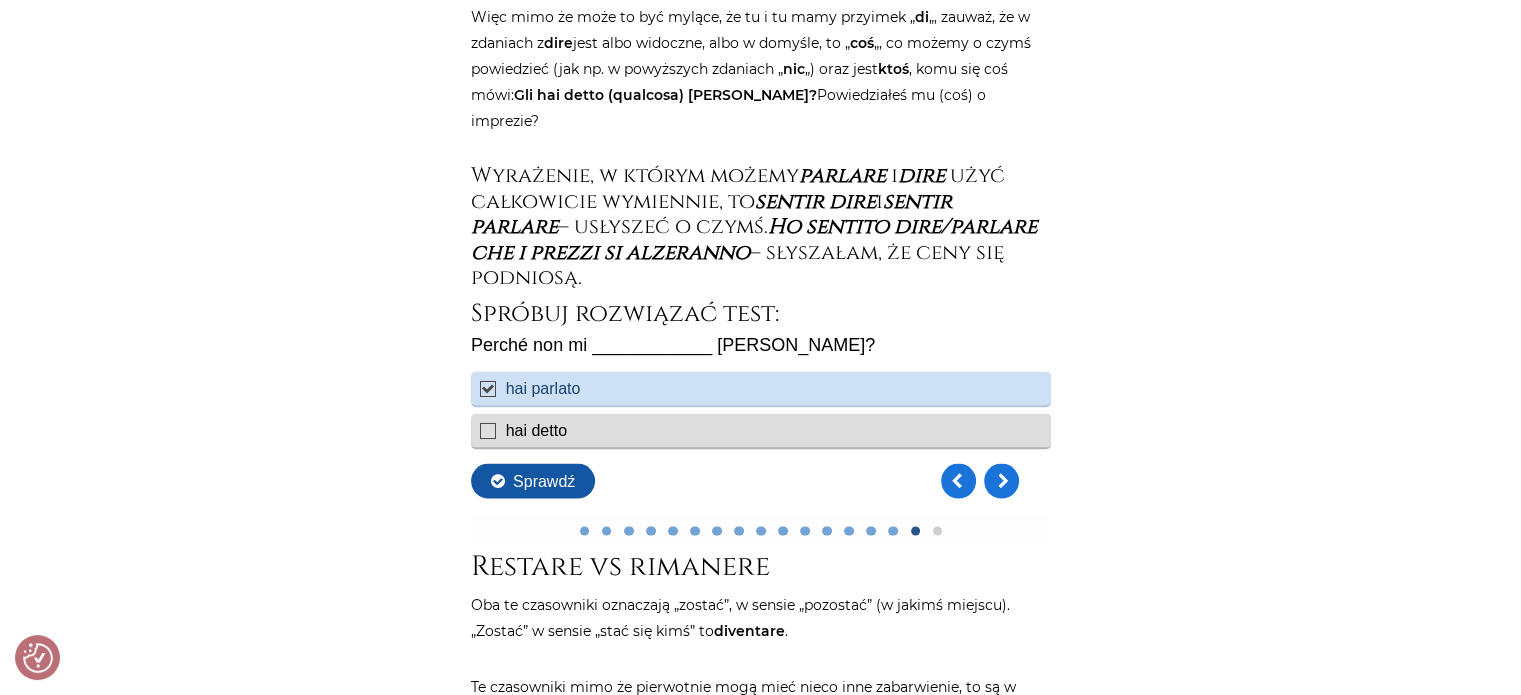 click on "Sprawdź" at bounding box center (532, 480) 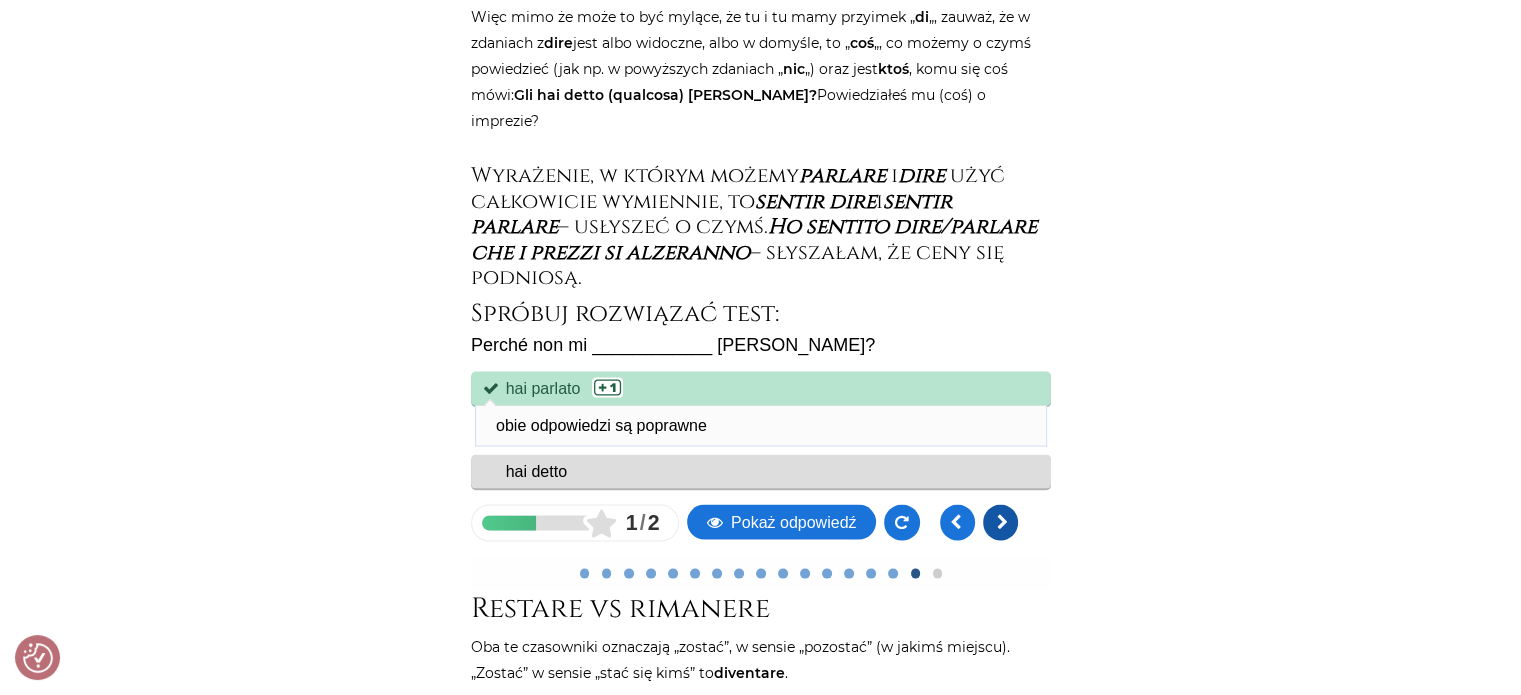 click at bounding box center (999, 522) 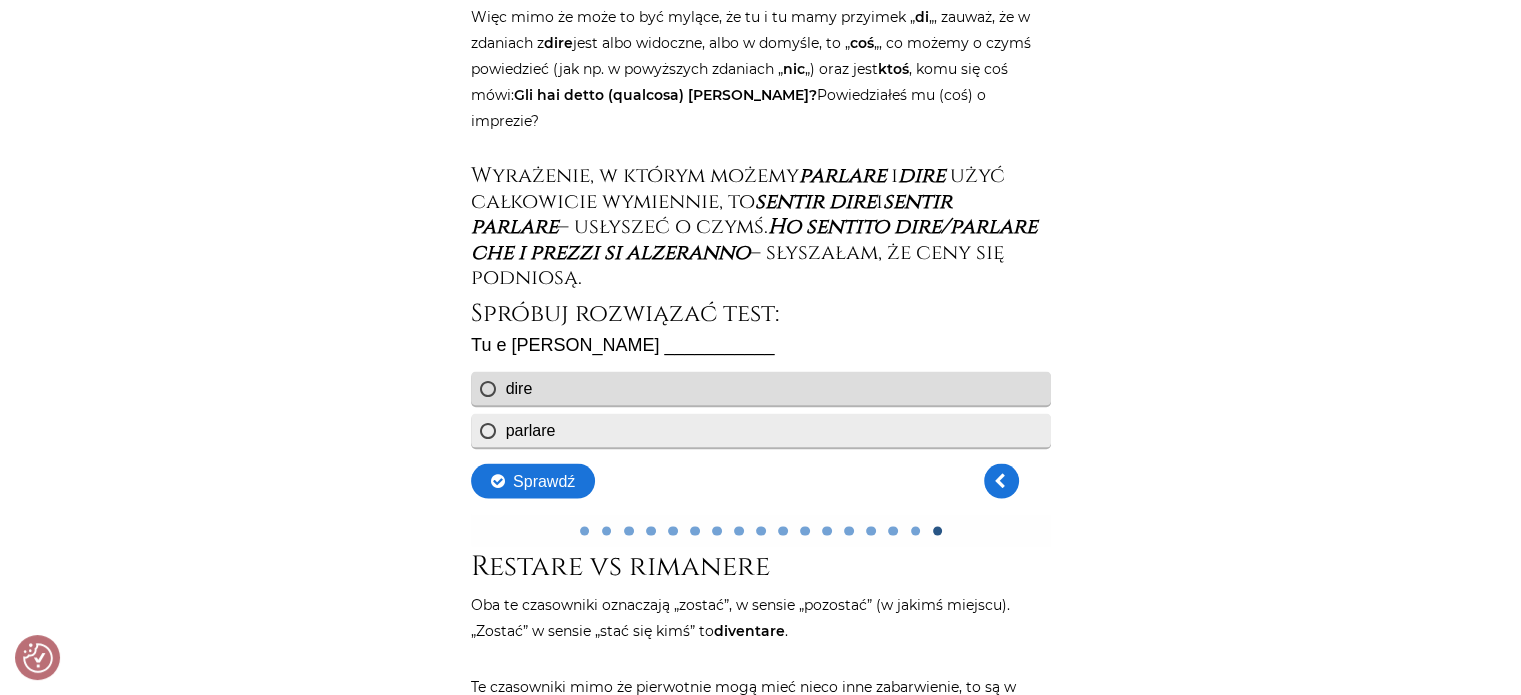 click on "parlare" at bounding box center (760, 430) 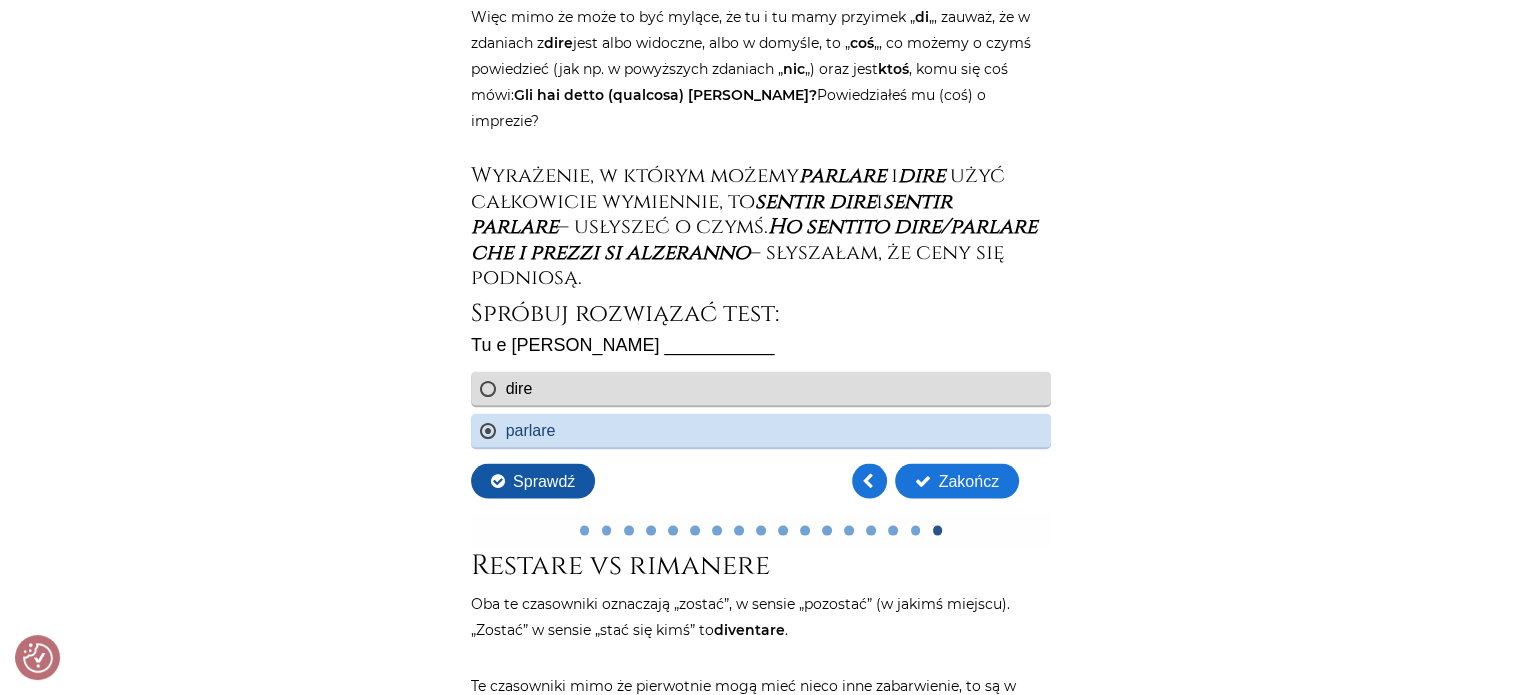 click on "Sprawdź" at bounding box center (532, 480) 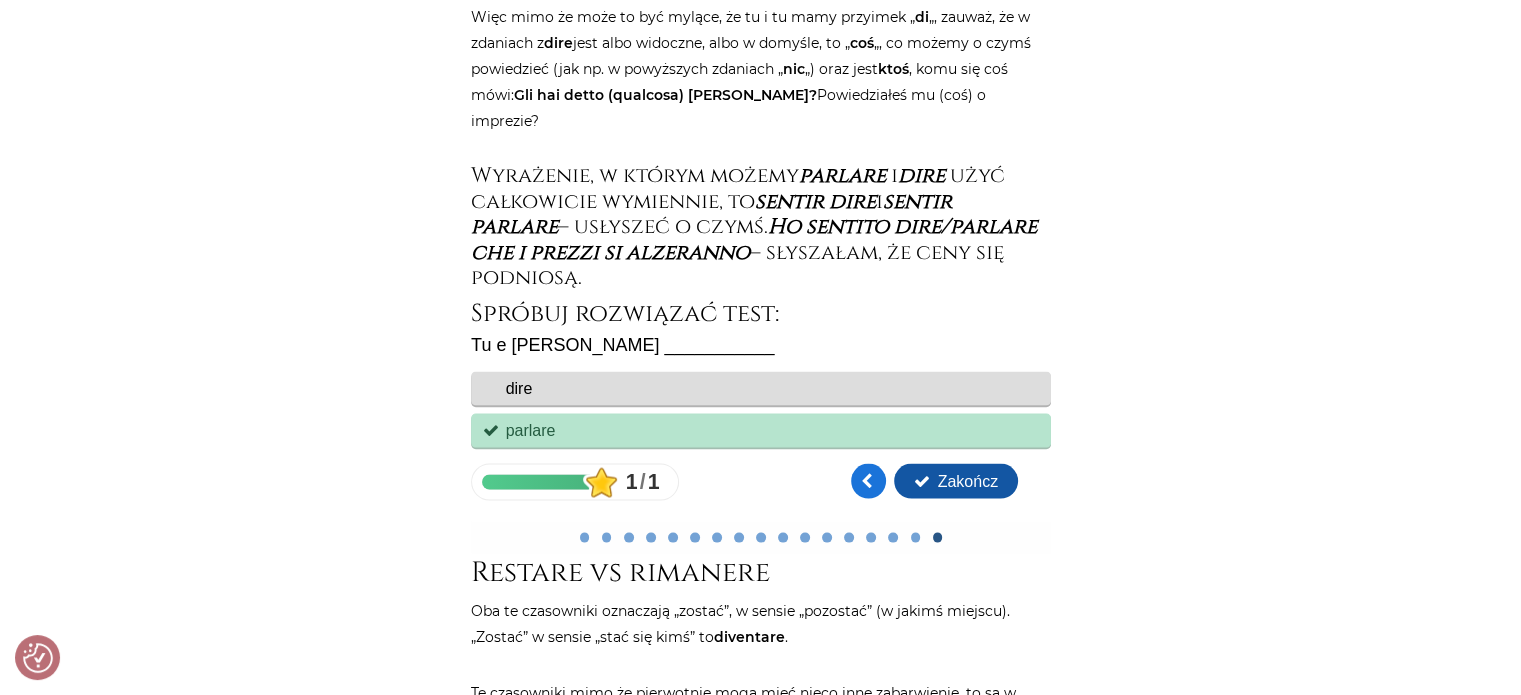 click on "Zakończ" at bounding box center [955, 480] 